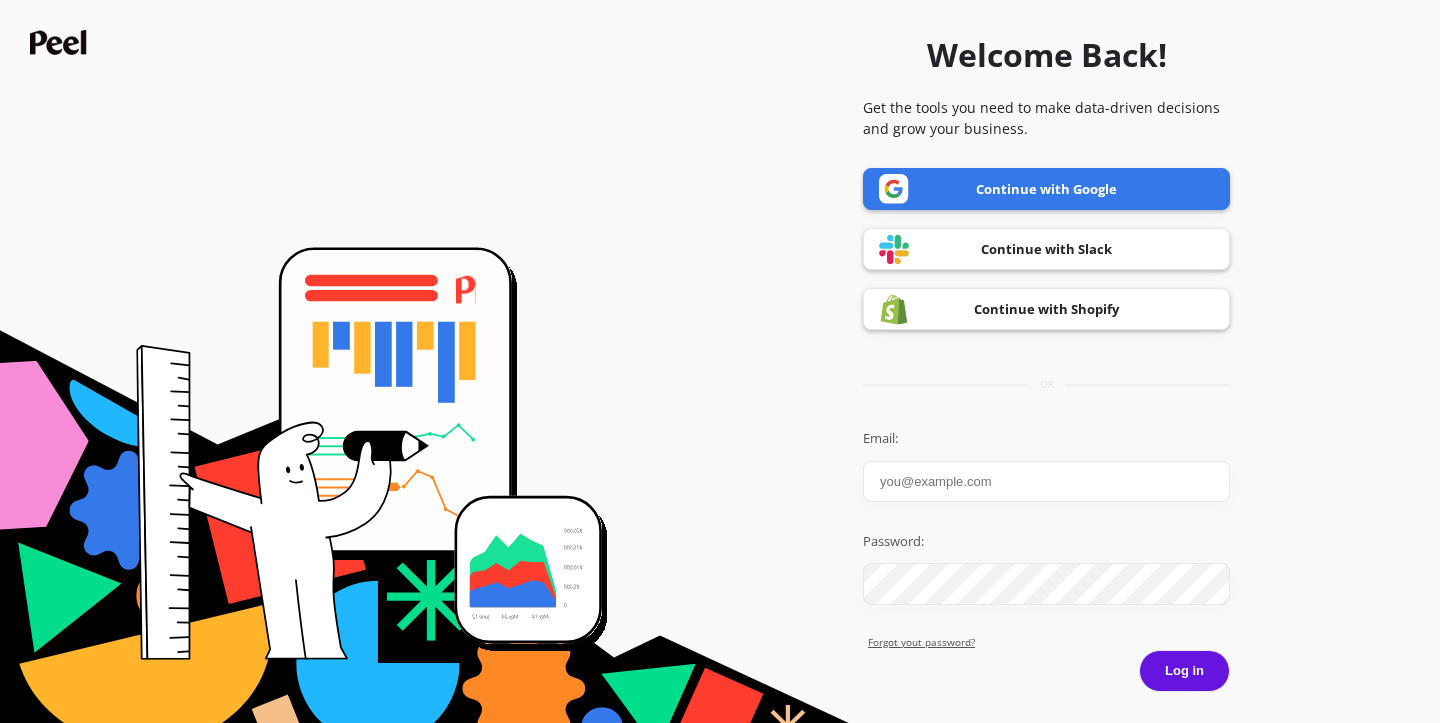 scroll, scrollTop: 0, scrollLeft: 0, axis: both 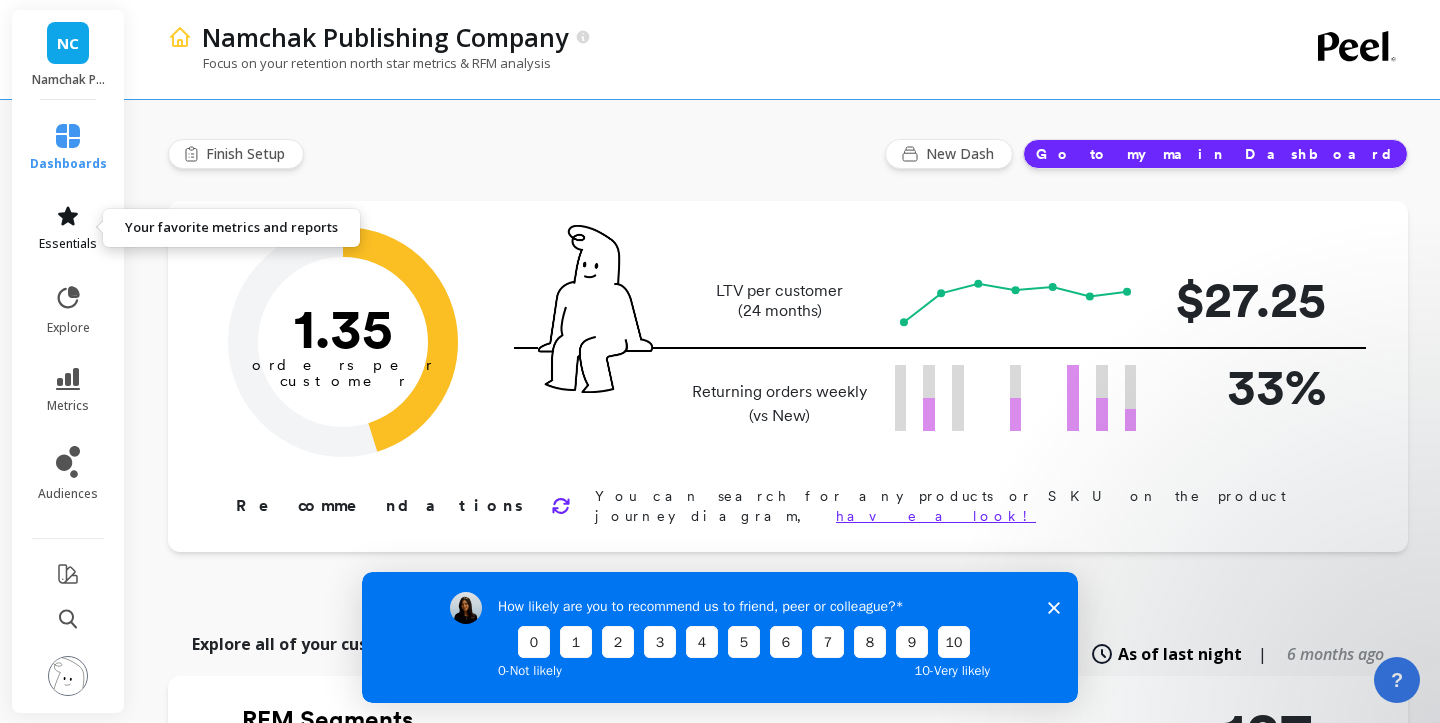 click on "essentials" at bounding box center [68, 228] 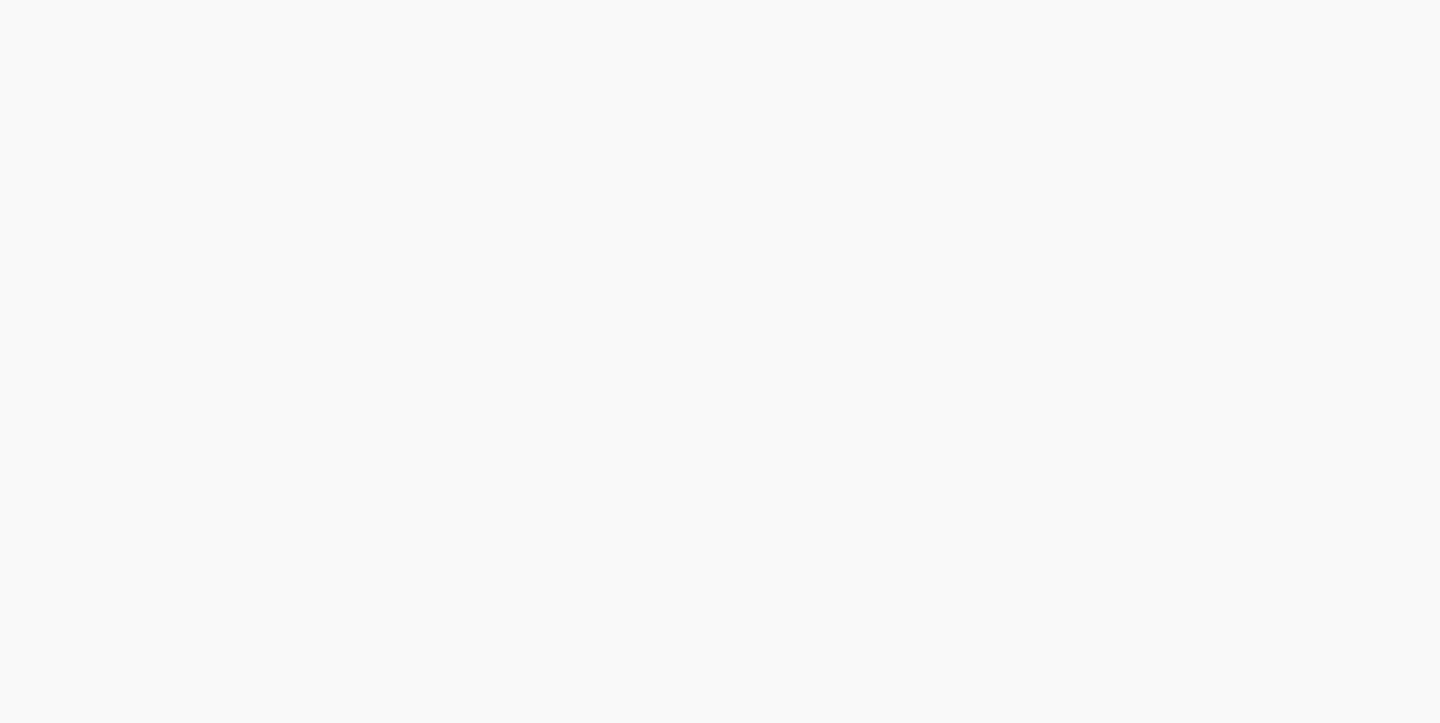 scroll, scrollTop: 0, scrollLeft: 0, axis: both 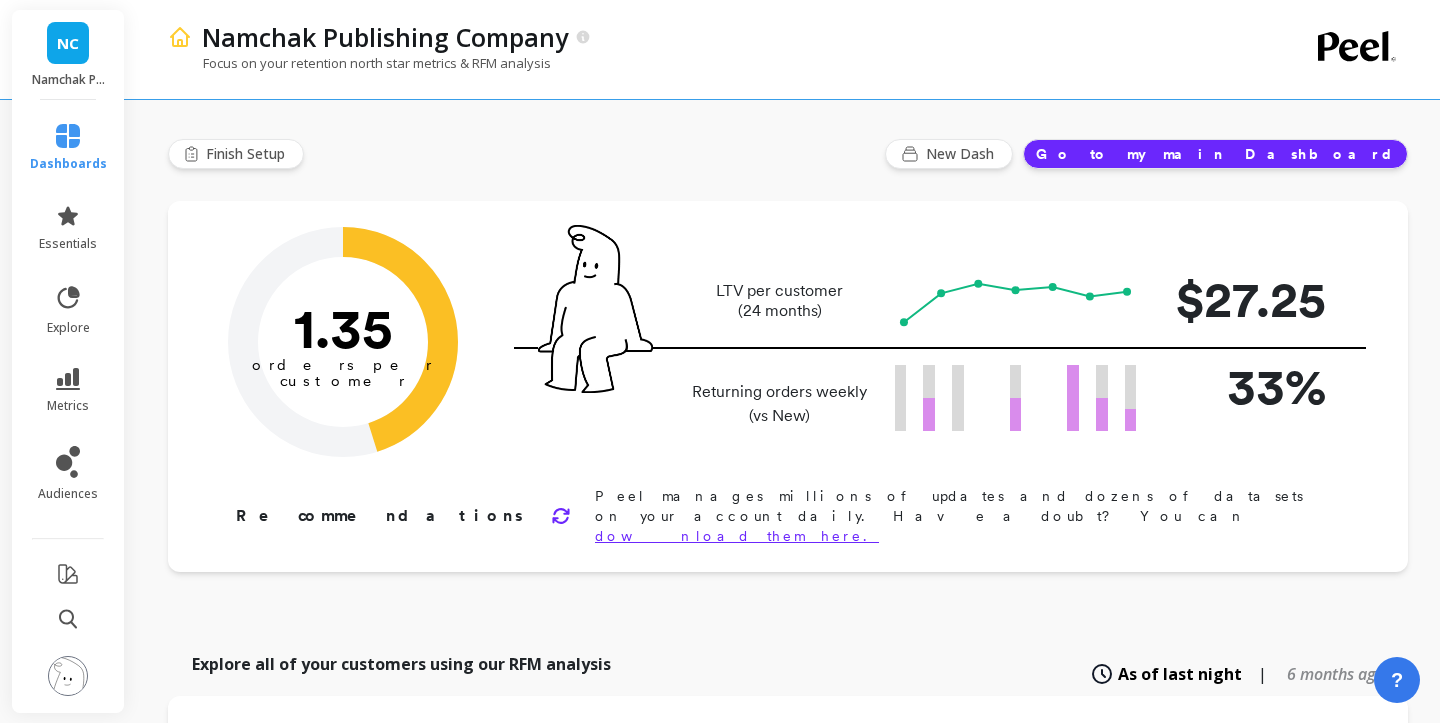 click at bounding box center (68, 676) 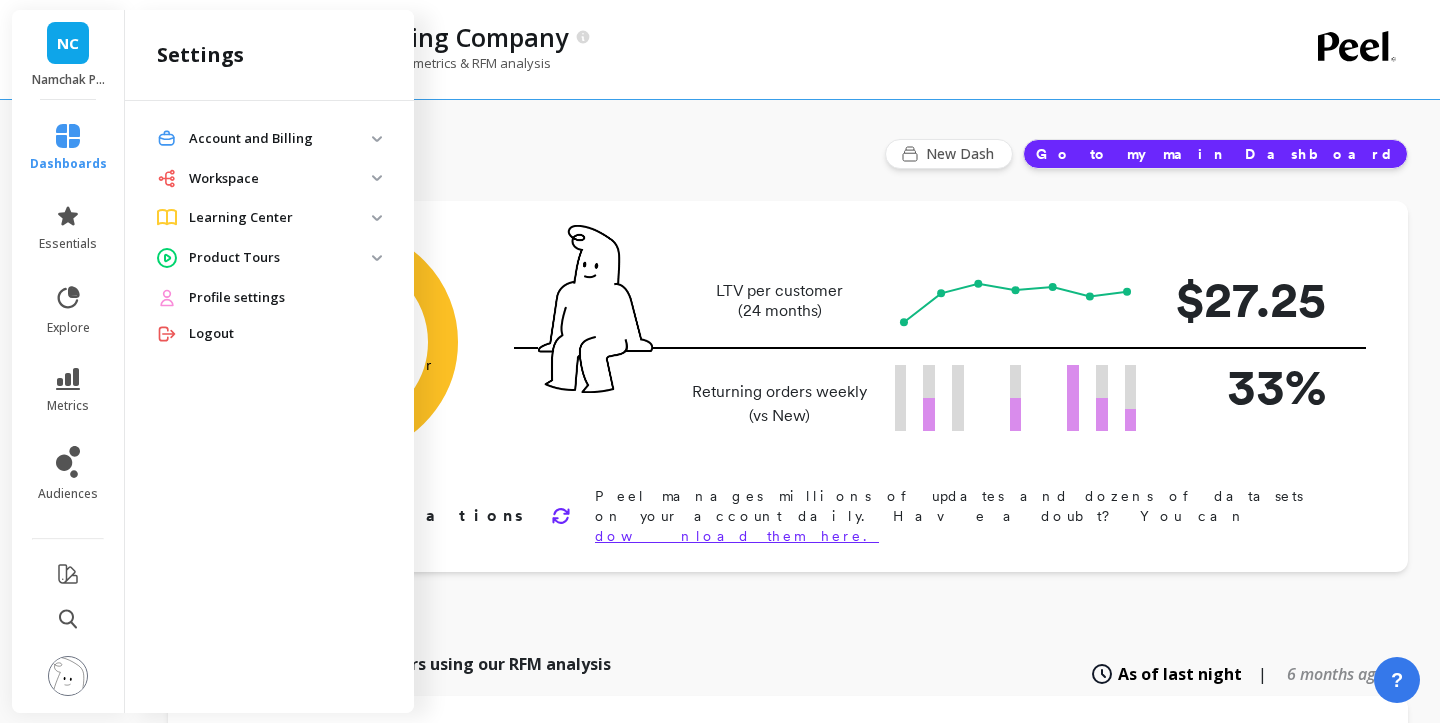 click on "Account and Billing" at bounding box center (280, 139) 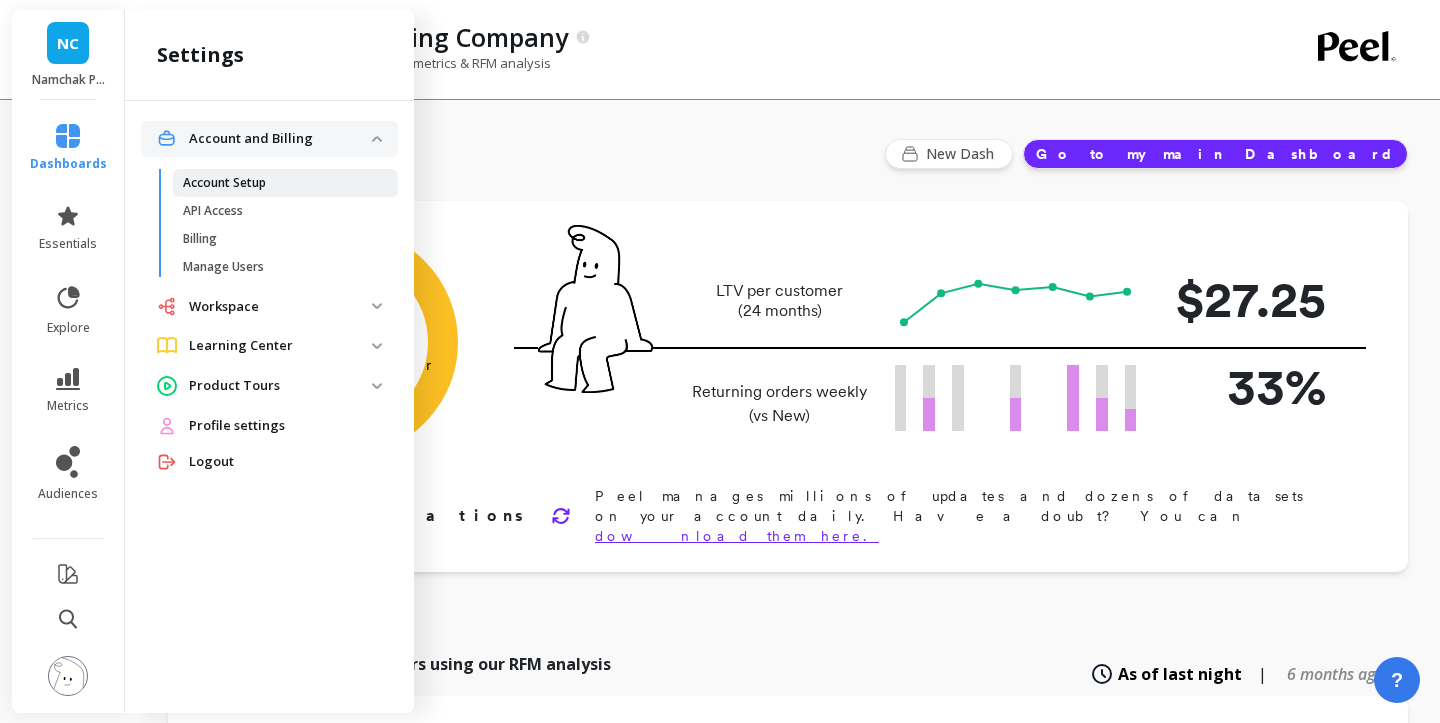 click on "Account Setup" at bounding box center [278, 183] 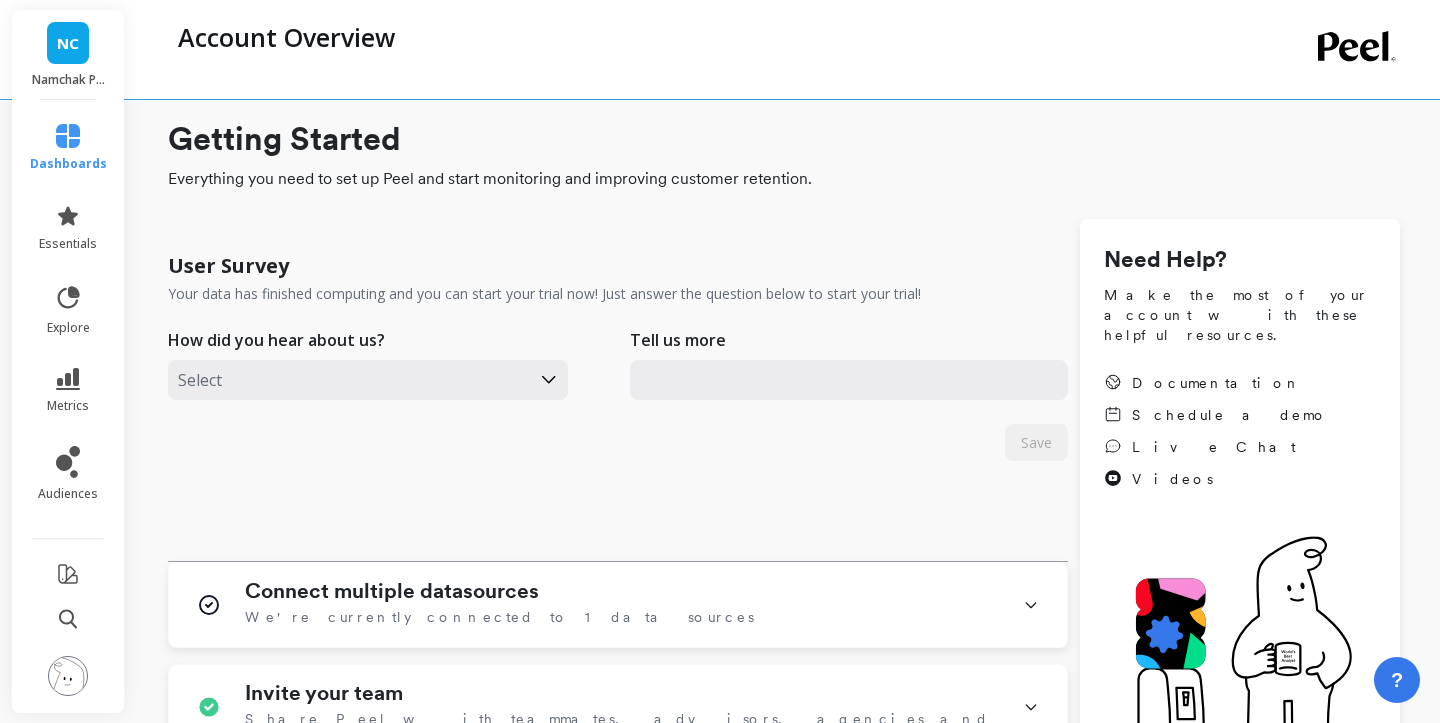 scroll, scrollTop: 15, scrollLeft: 0, axis: vertical 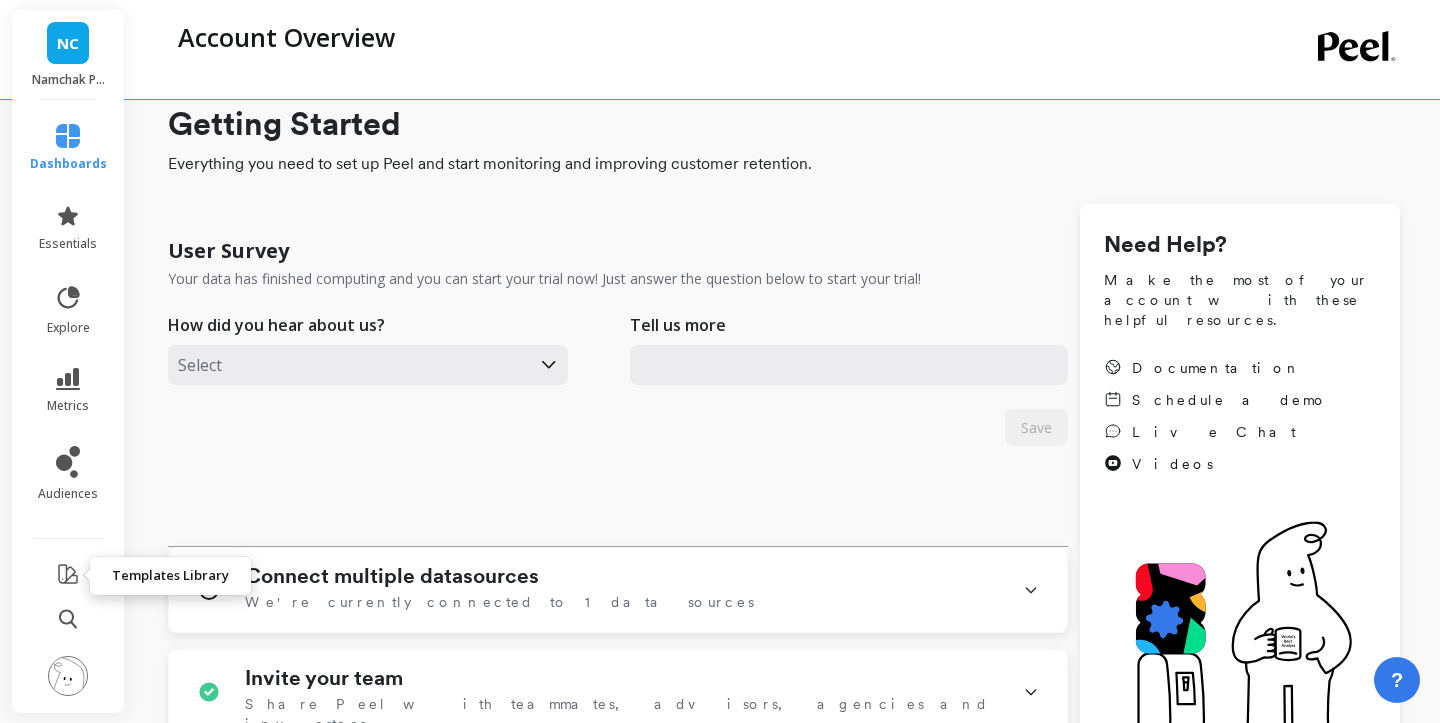 click at bounding box center [68, 574] 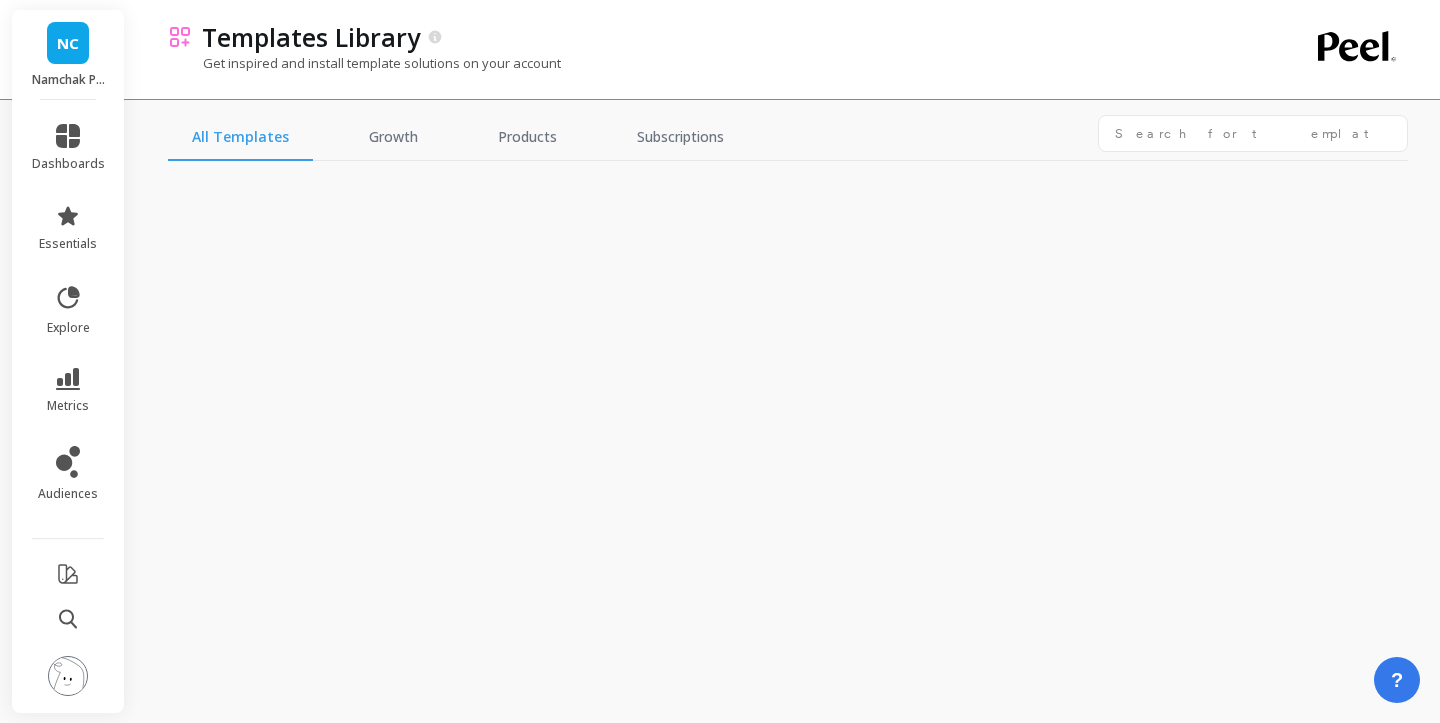 scroll, scrollTop: 1, scrollLeft: 0, axis: vertical 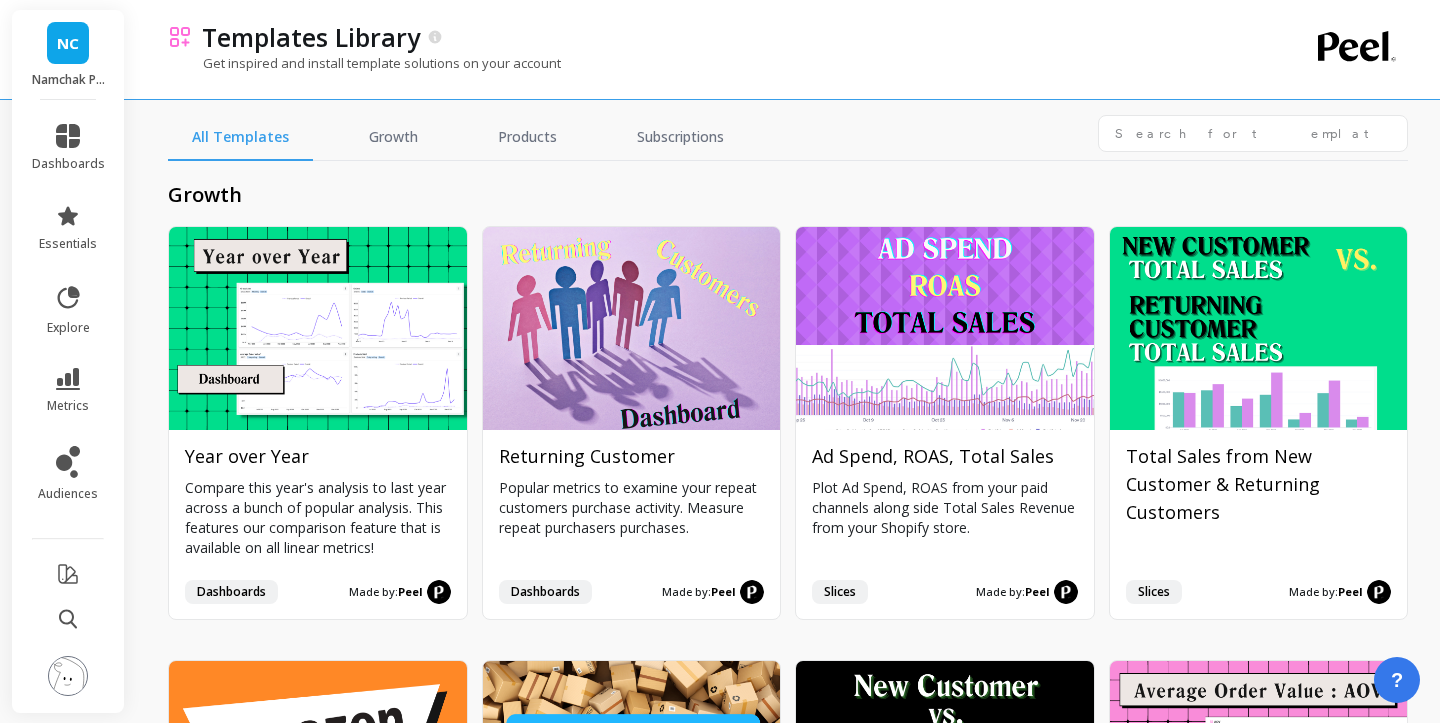 click at bounding box center (68, 676) 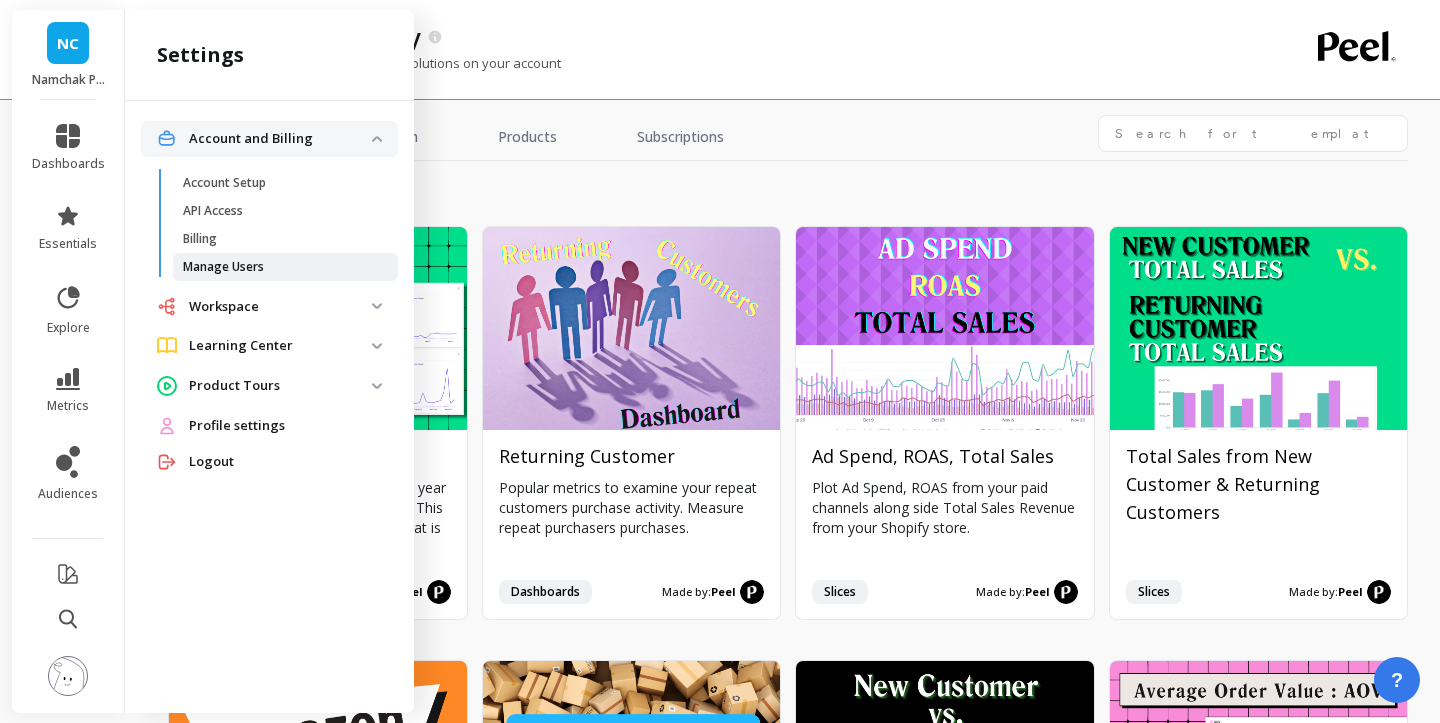 click on "Manage Users" at bounding box center [224, 183] 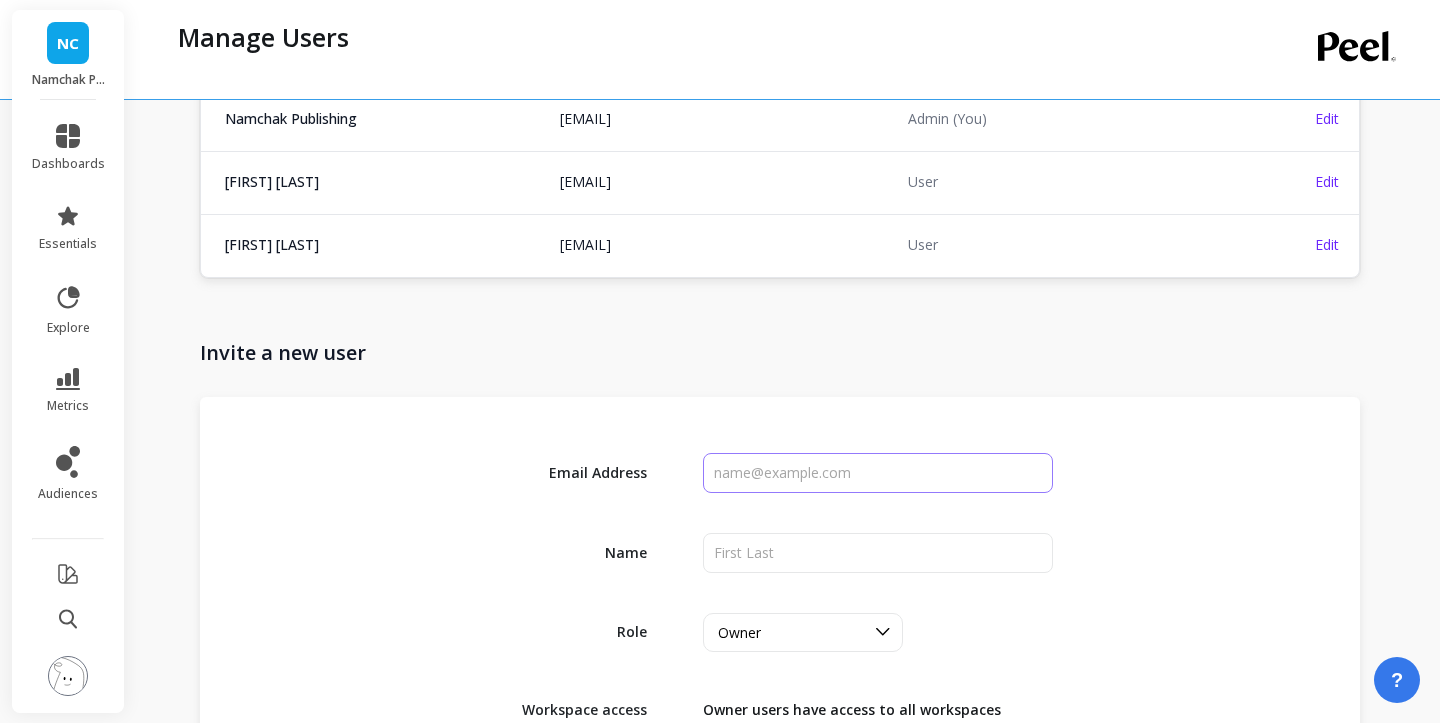 click at bounding box center (877, 473) 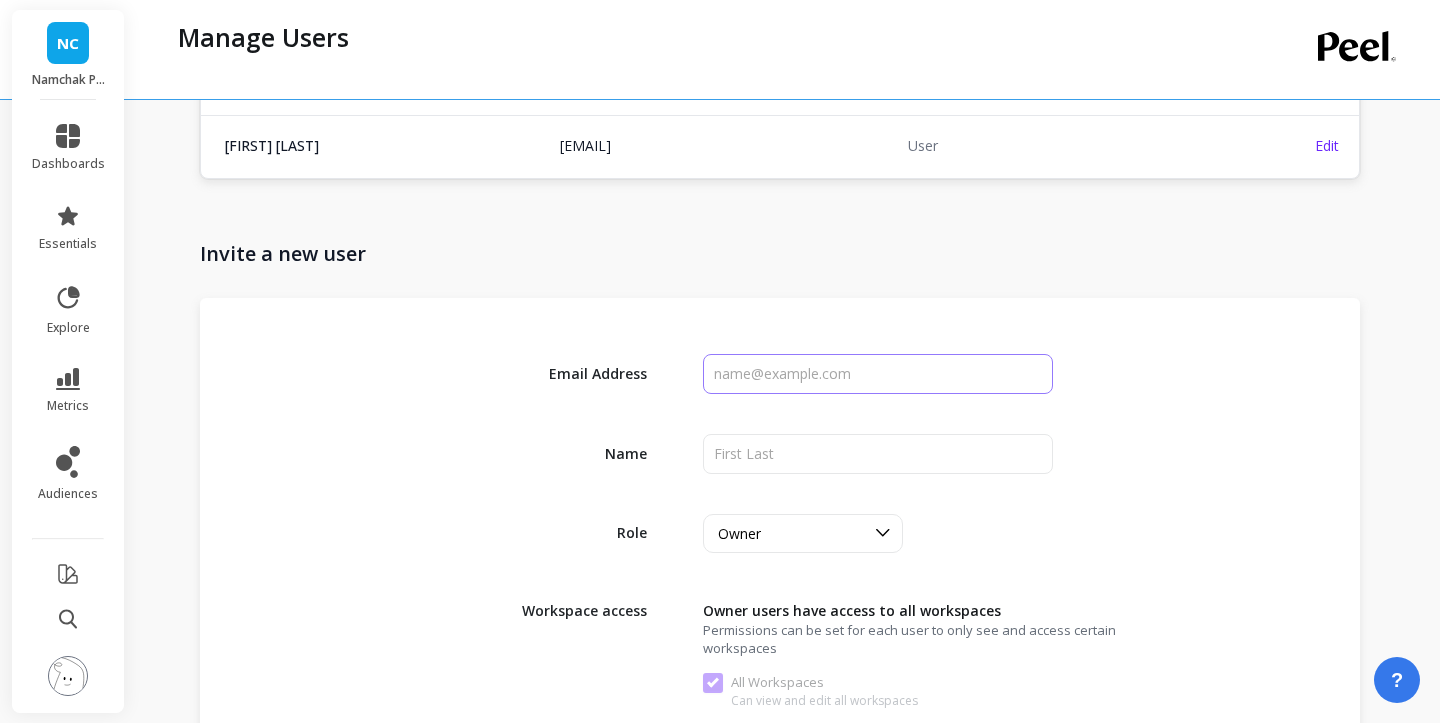scroll, scrollTop: 358, scrollLeft: 0, axis: vertical 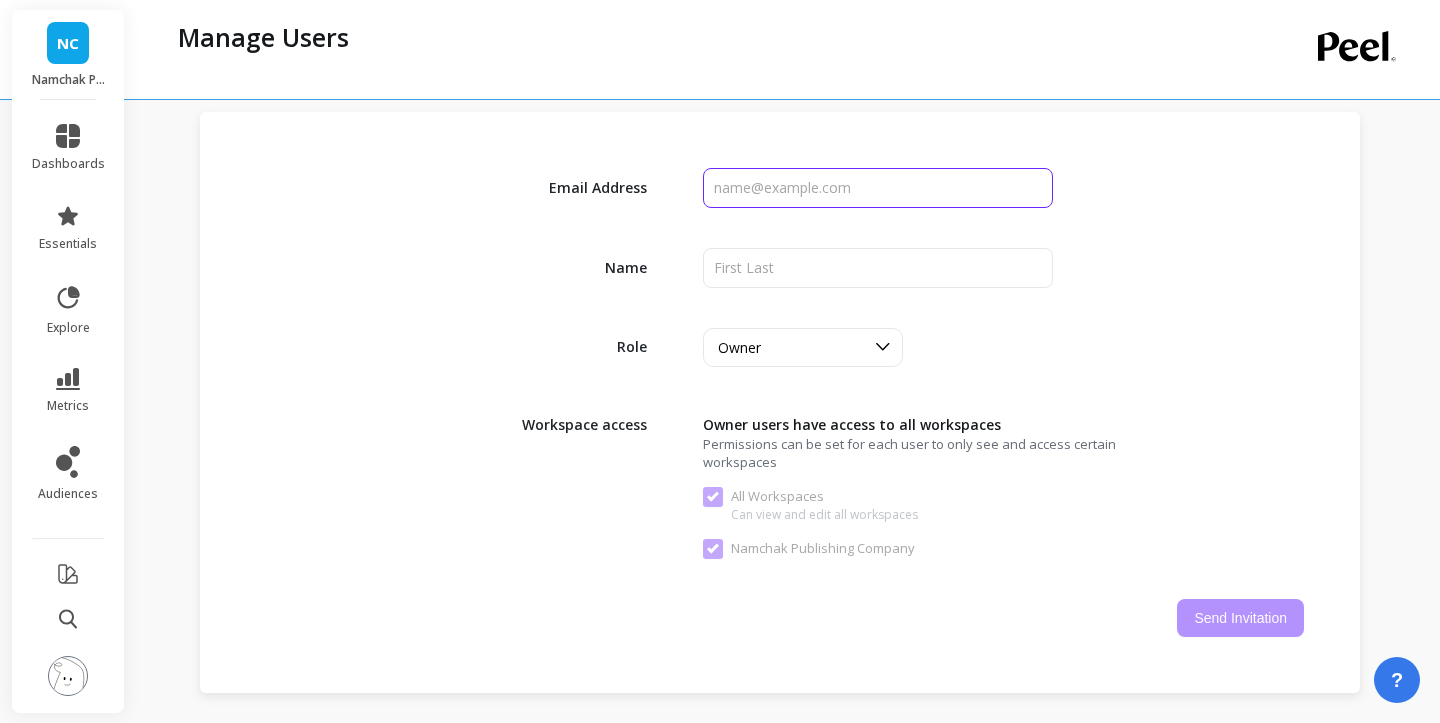 paste on "[EMAIL]" 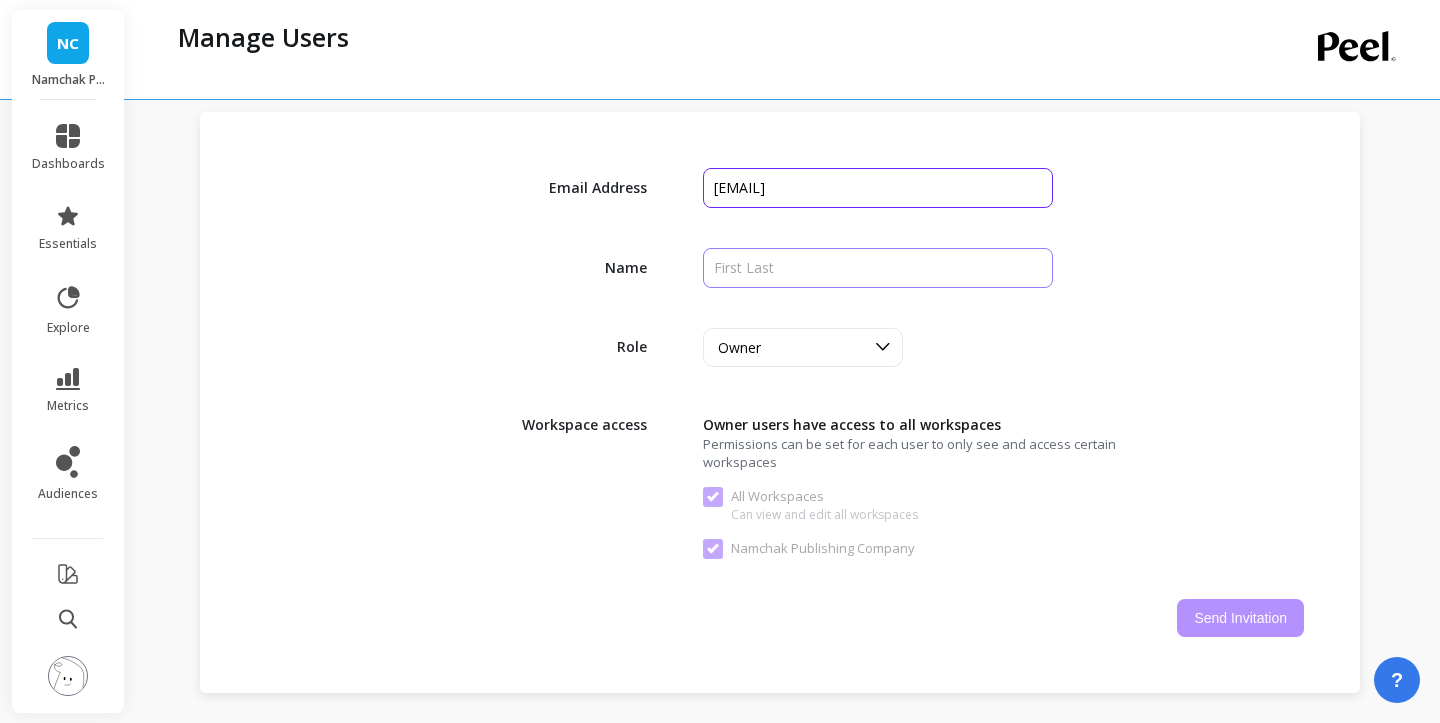 type on "[EMAIL]" 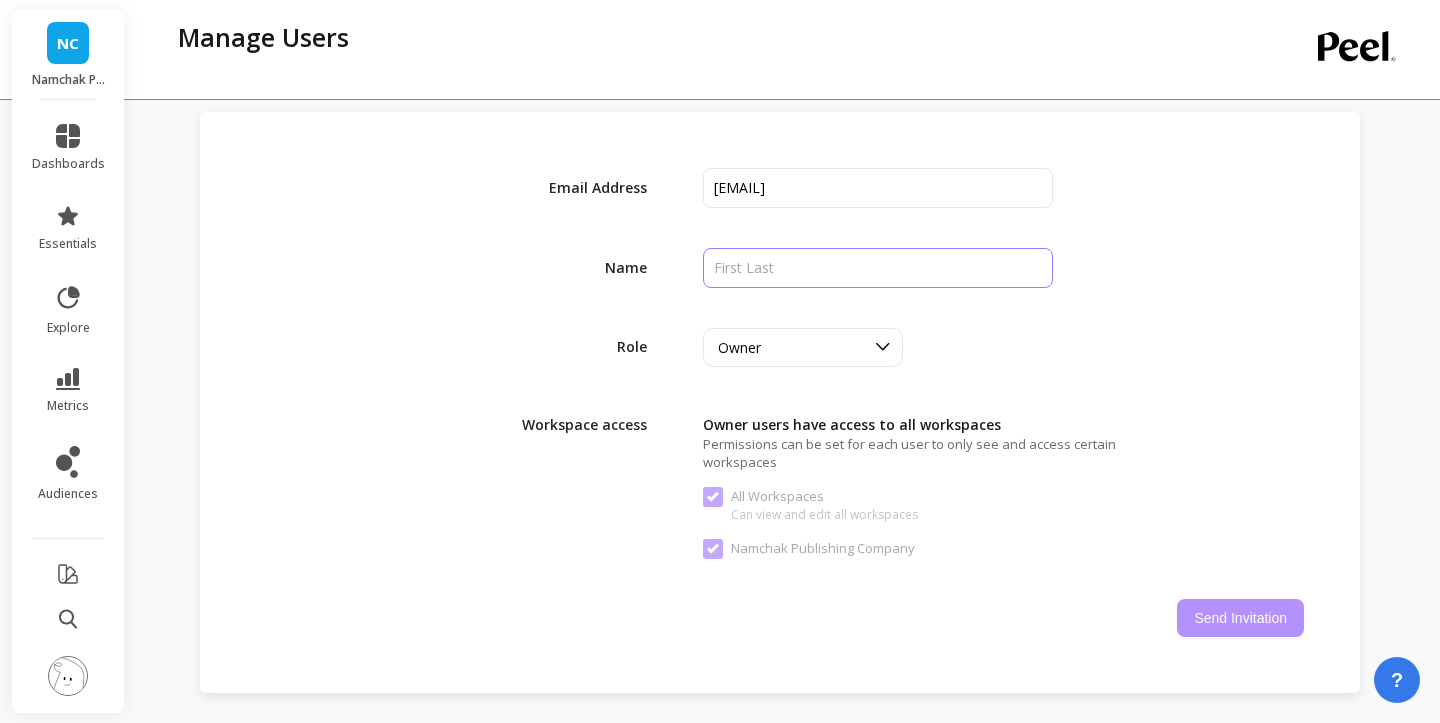click at bounding box center [877, 188] 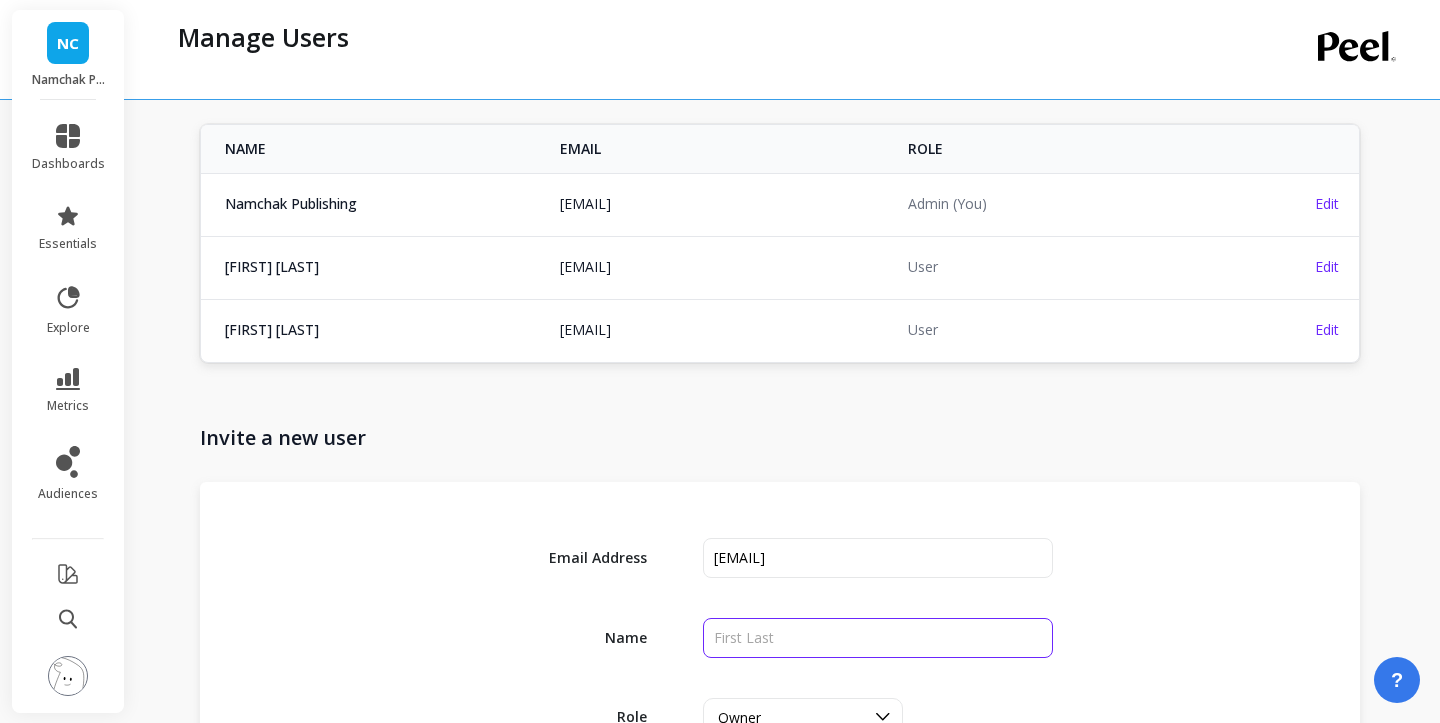 scroll, scrollTop: 0, scrollLeft: 0, axis: both 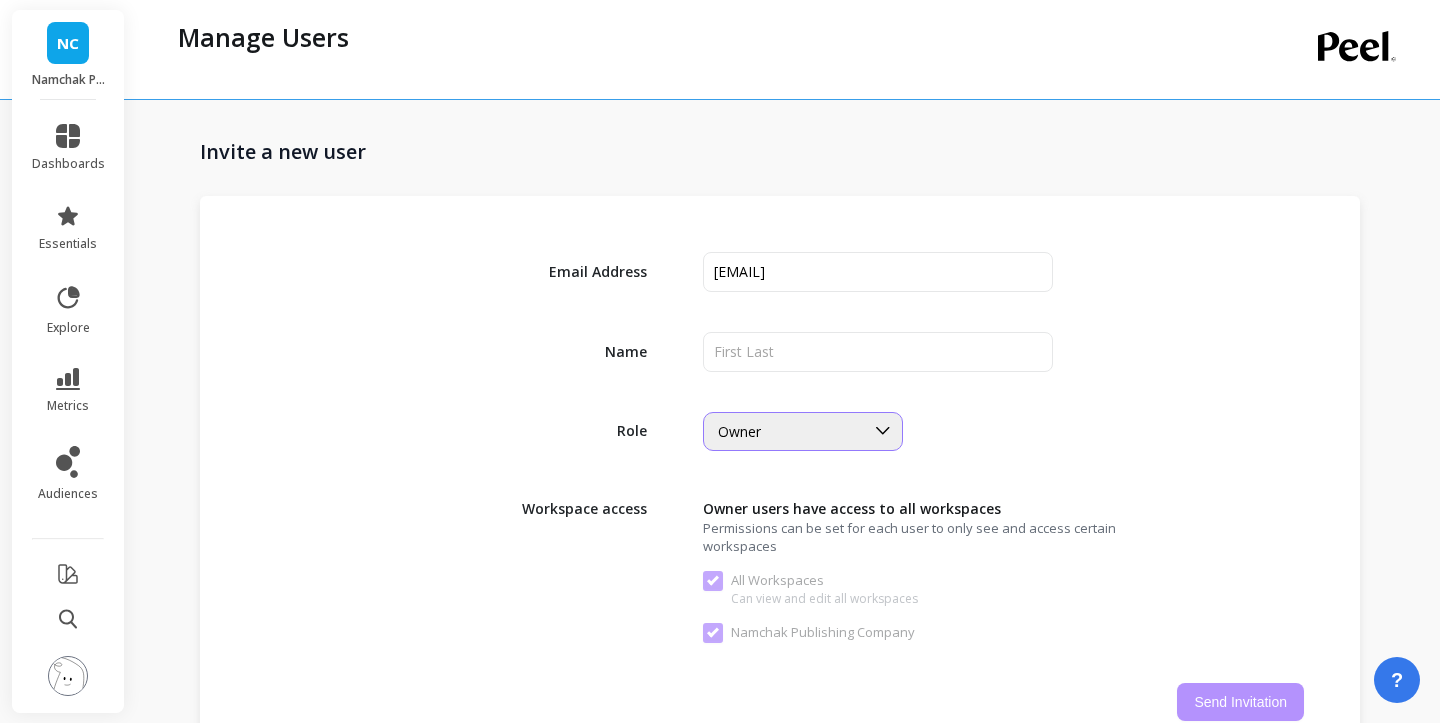 click on "Owner" at bounding box center [803, 431] 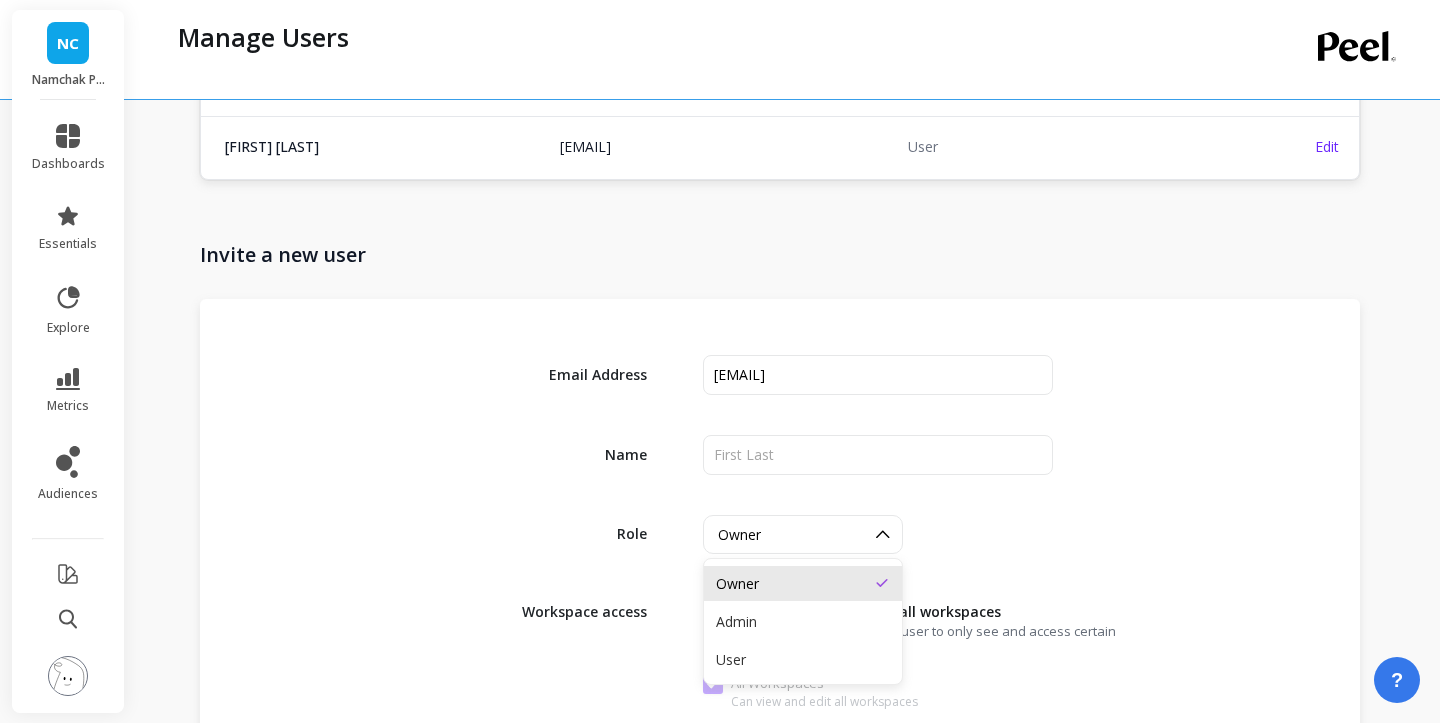 scroll, scrollTop: 670, scrollLeft: 0, axis: vertical 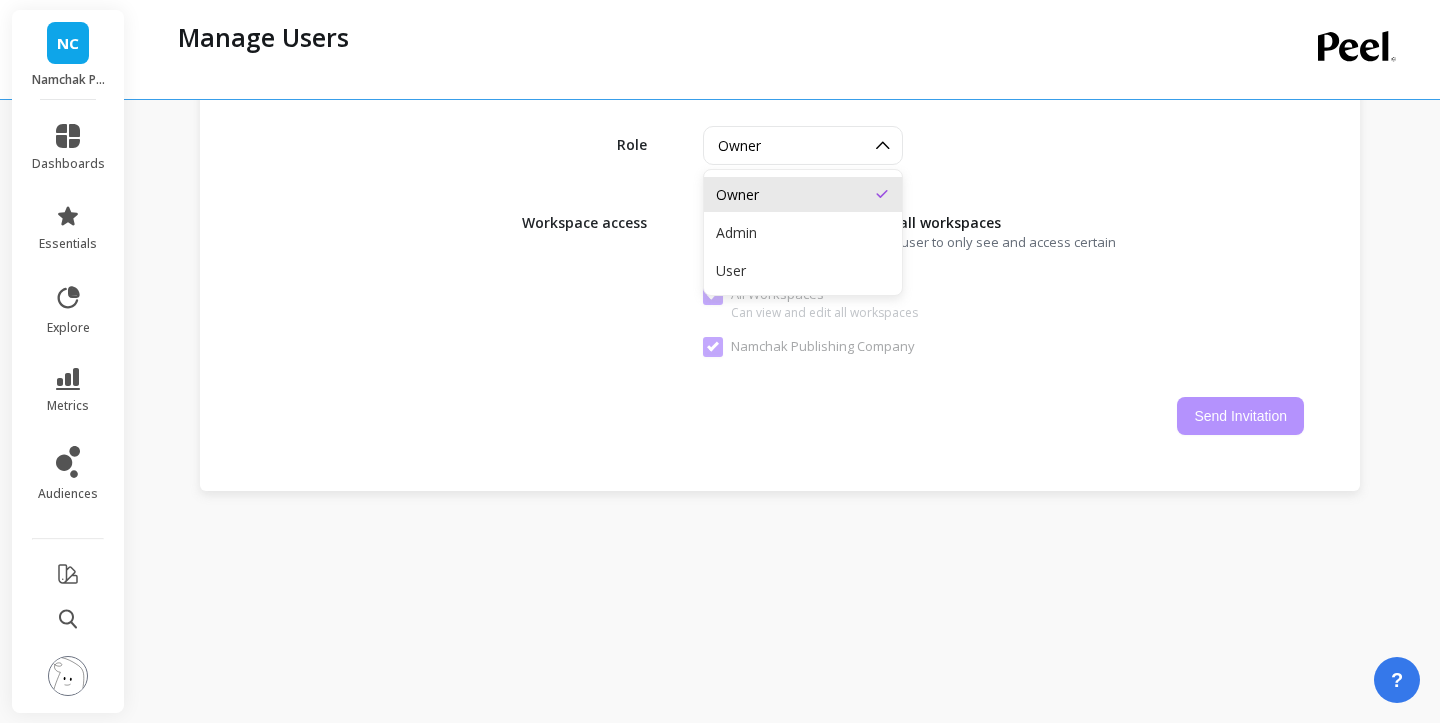 click on "Workspace access Owner users have access to all workspaces Permissions can be set for each user to only see and access certain workspaces All Workspaces Can view and edit all workspaces [COMPANY]" at bounding box center [780, 281] 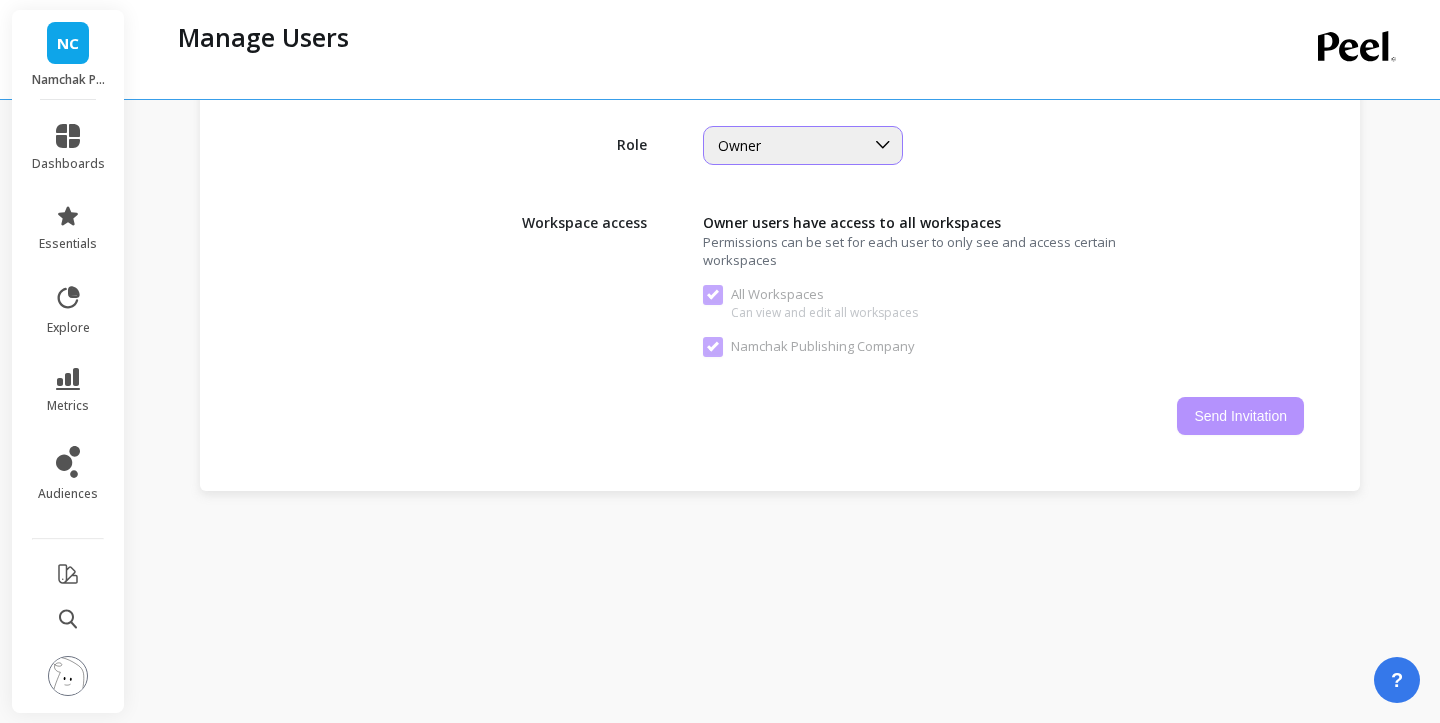 click on "Owner" at bounding box center (803, 145) 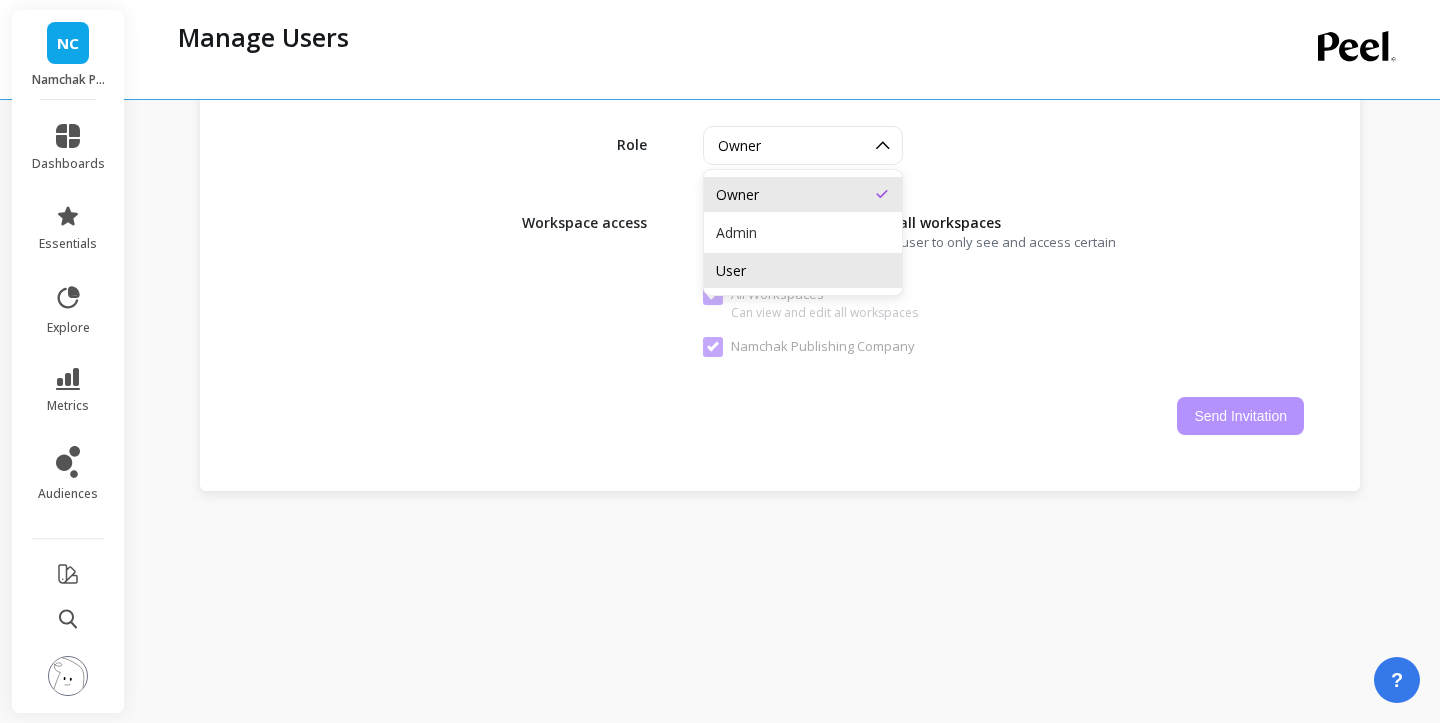 click on "User" at bounding box center (803, 270) 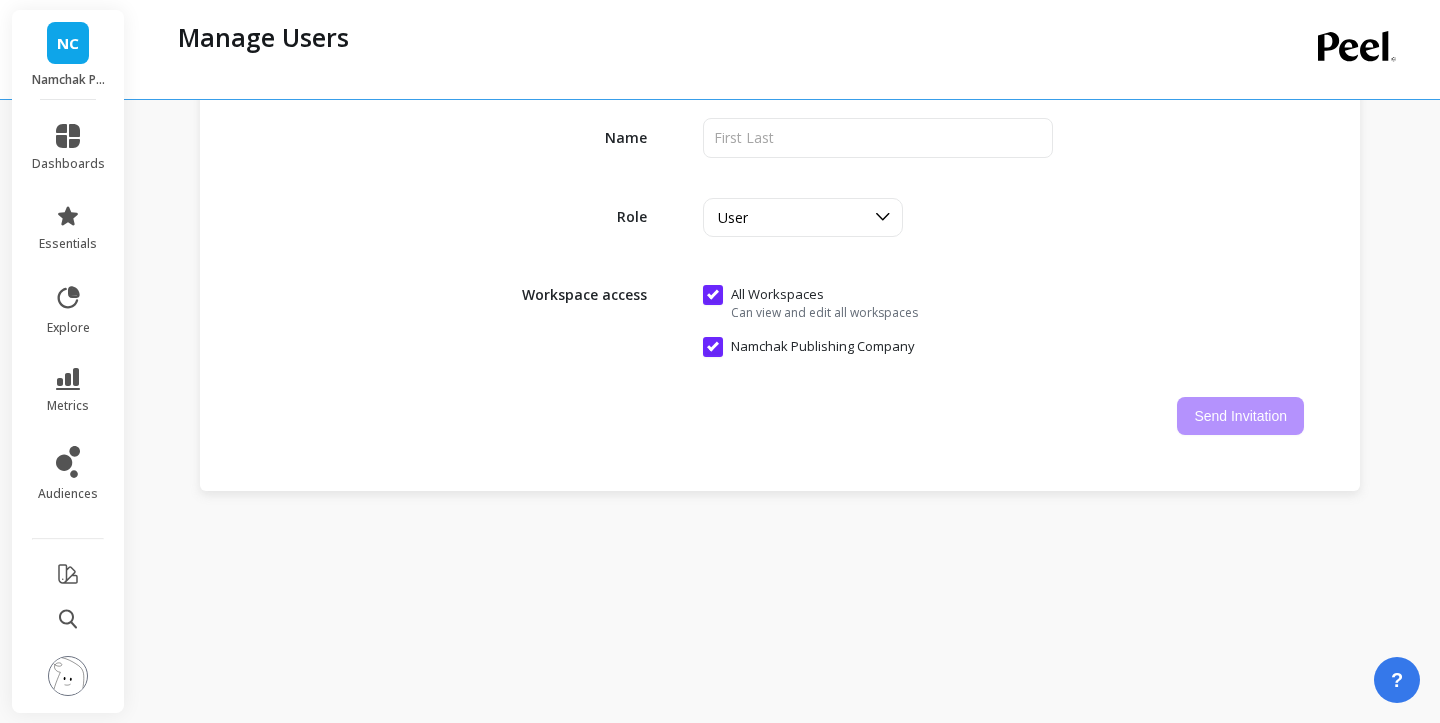 scroll, scrollTop: 473, scrollLeft: 0, axis: vertical 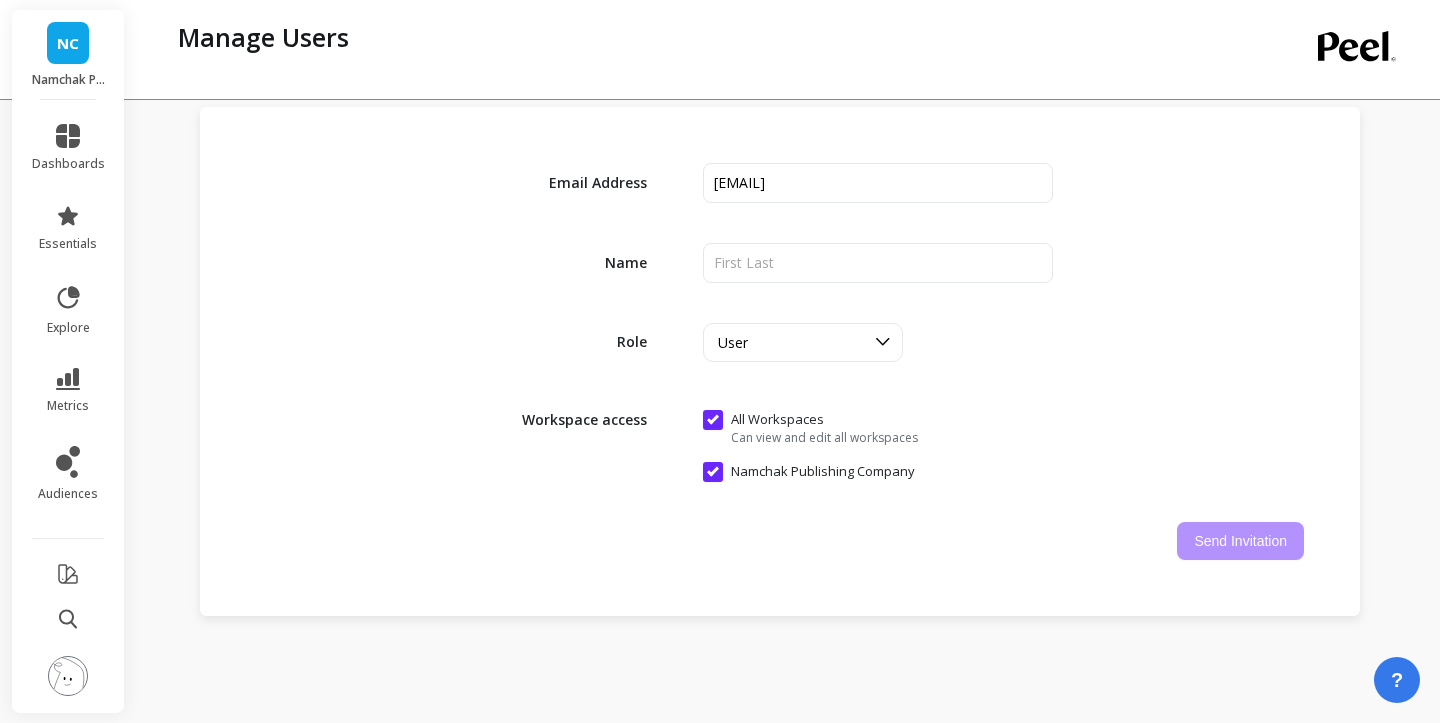 click on "All Workspaces" at bounding box center [810, 420] 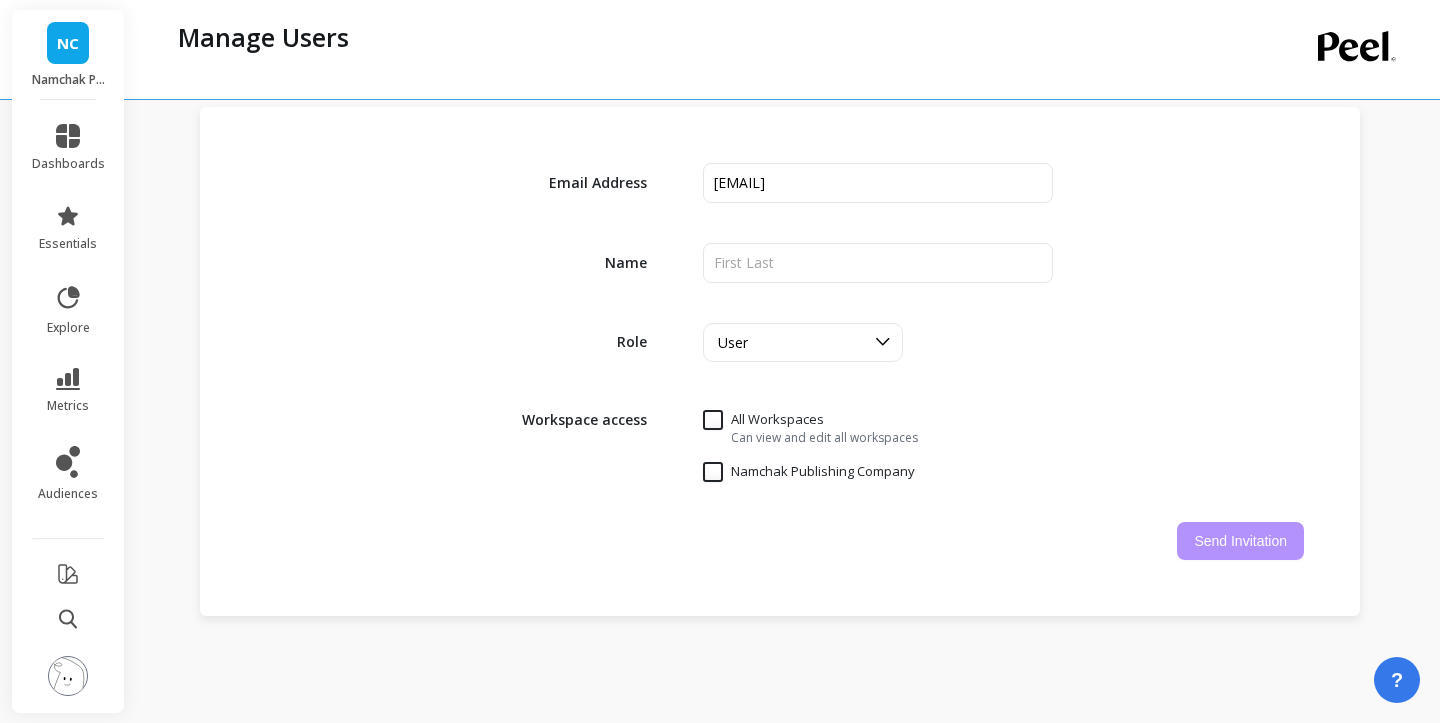 checkbox on "false" 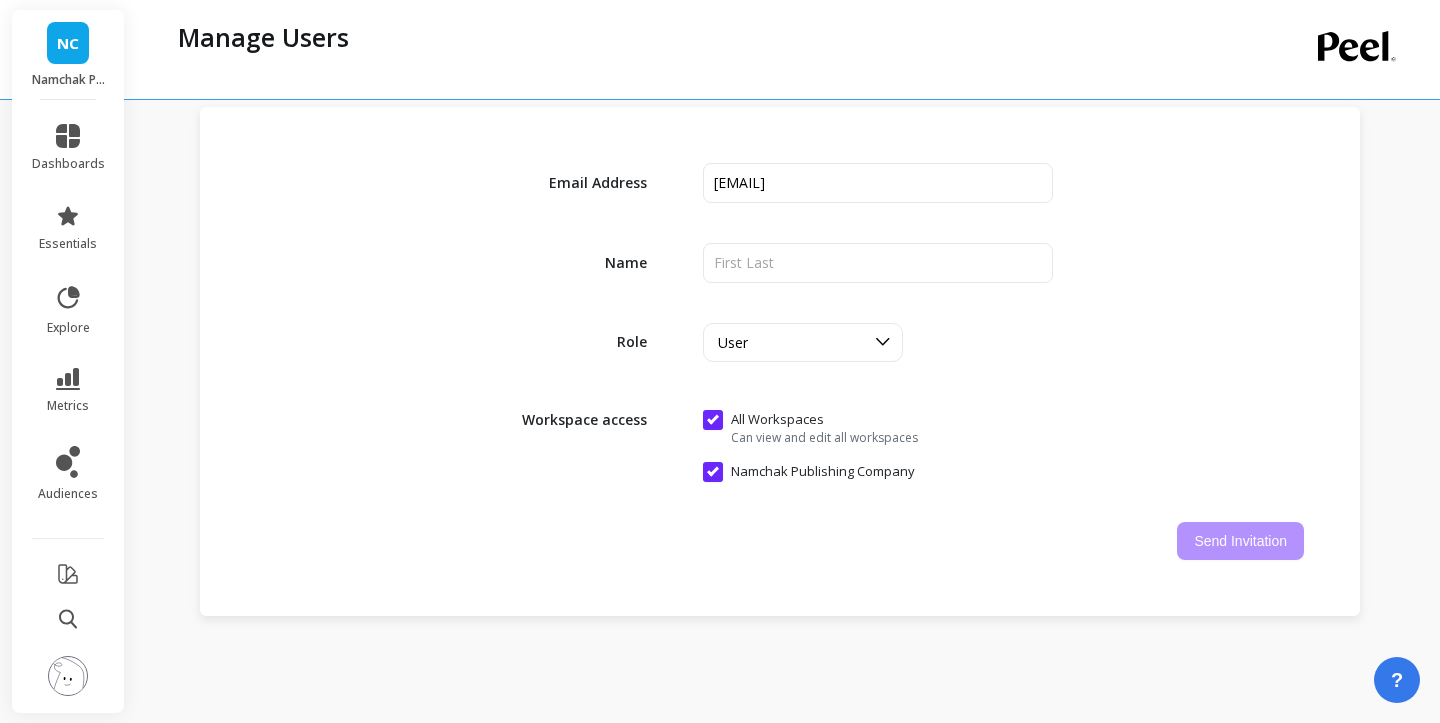 click on "Namchak Publishing Company" at bounding box center [809, 472] 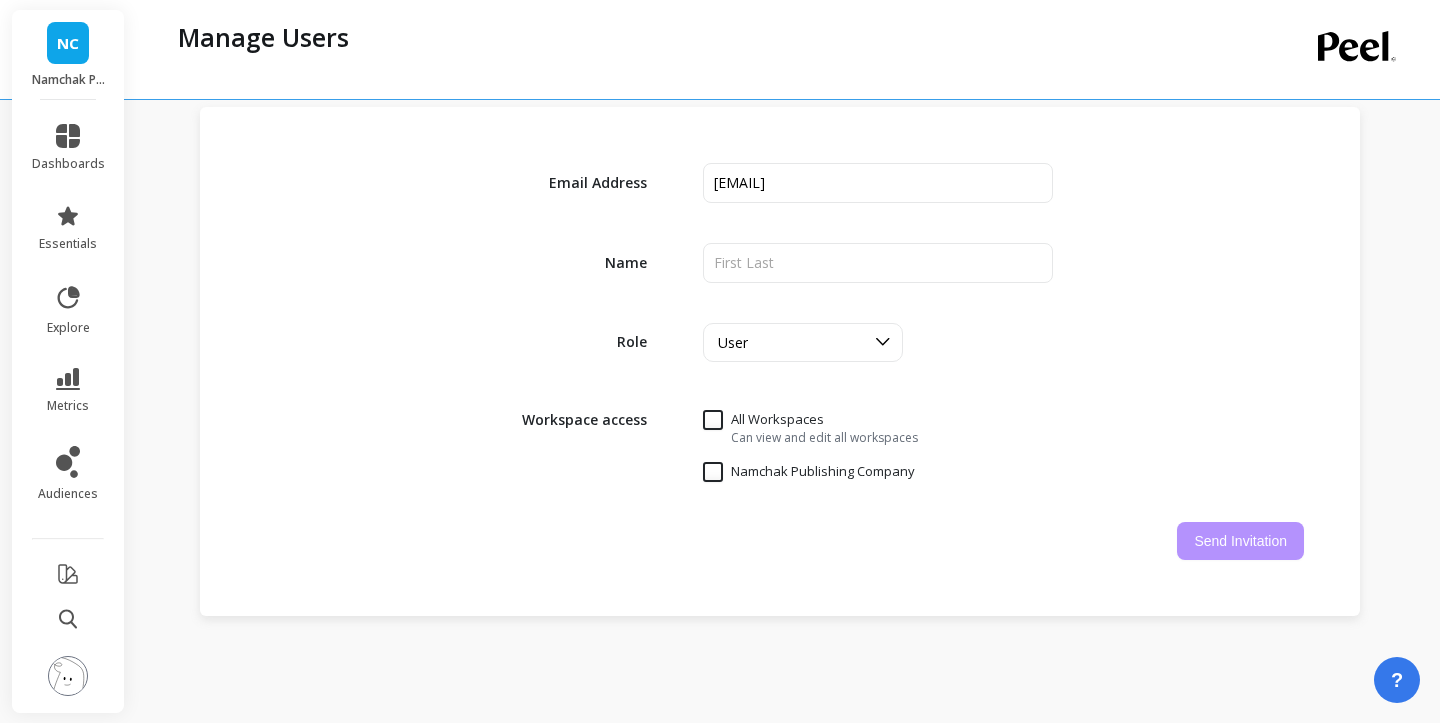 checkbox on "false" 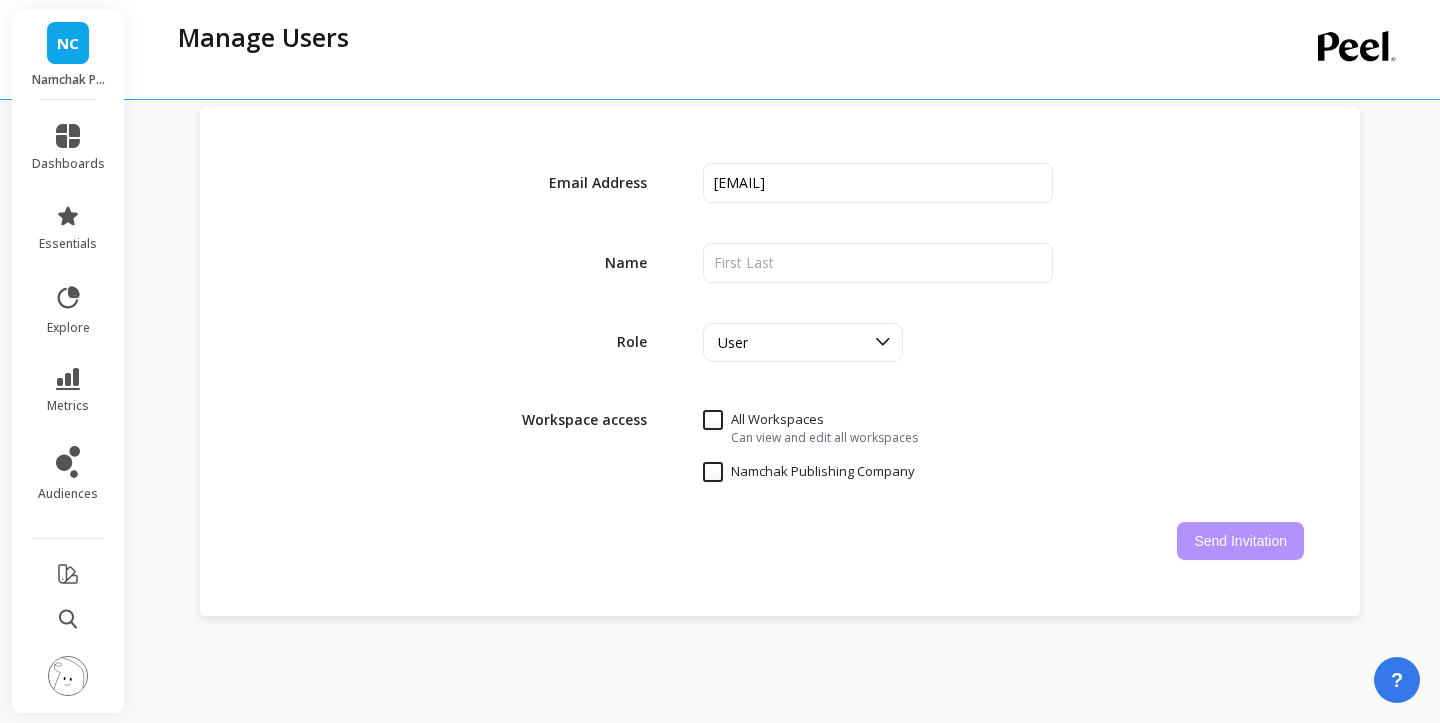 click on "All Workspaces" at bounding box center (810, 420) 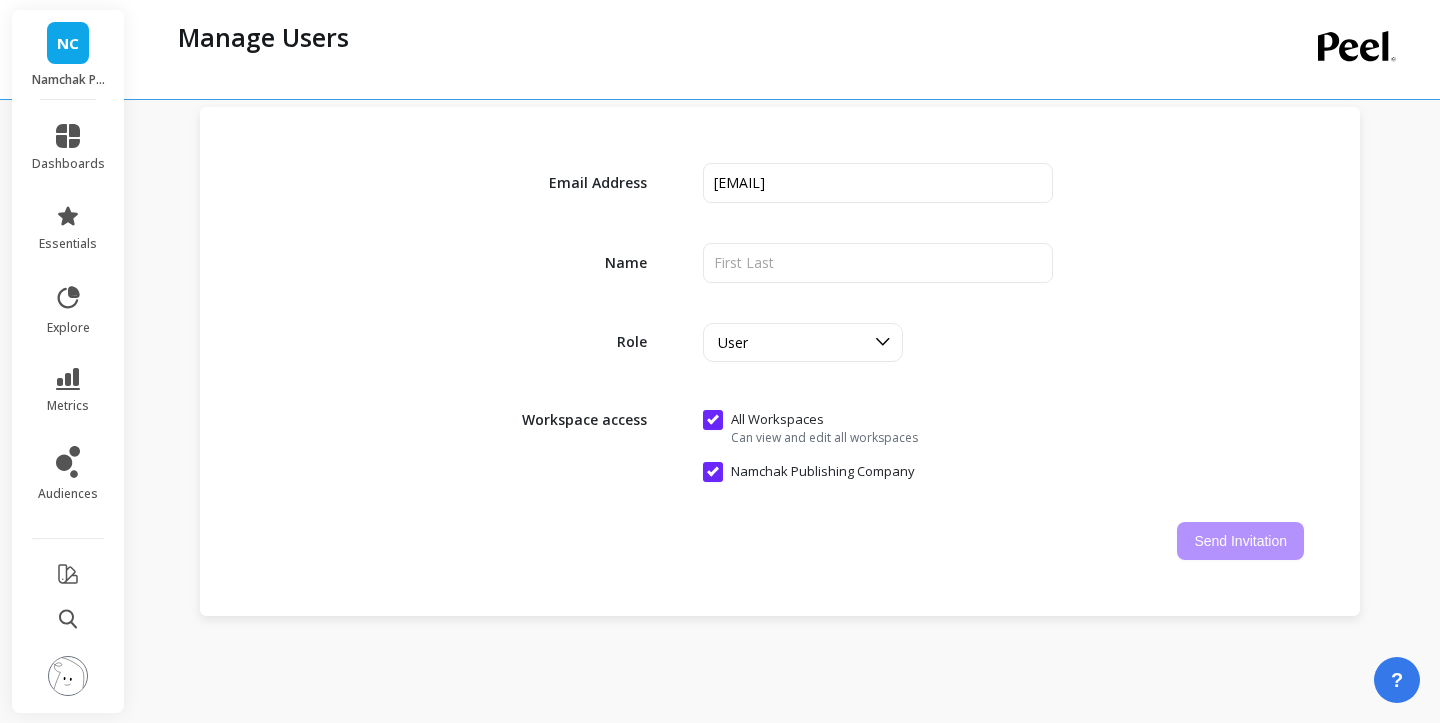 checkbox on "true" 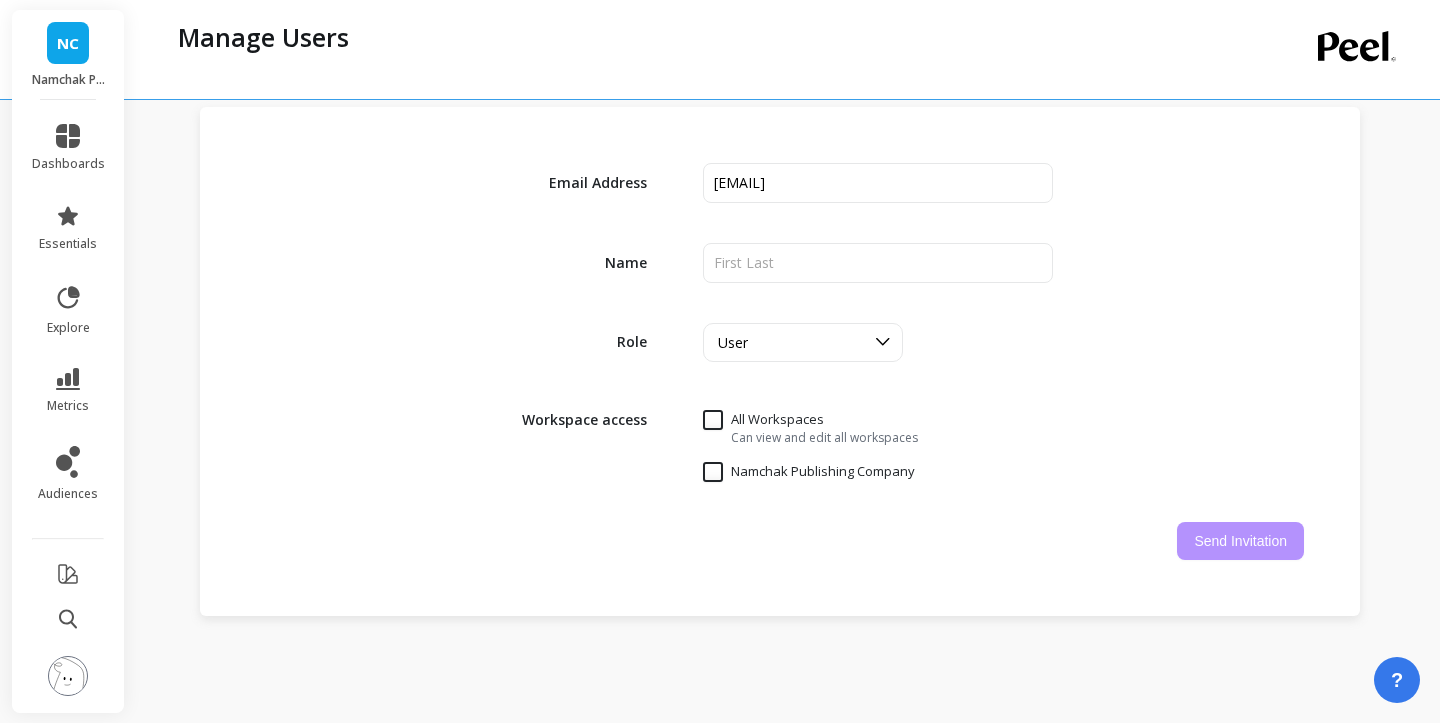 checkbox on "false" 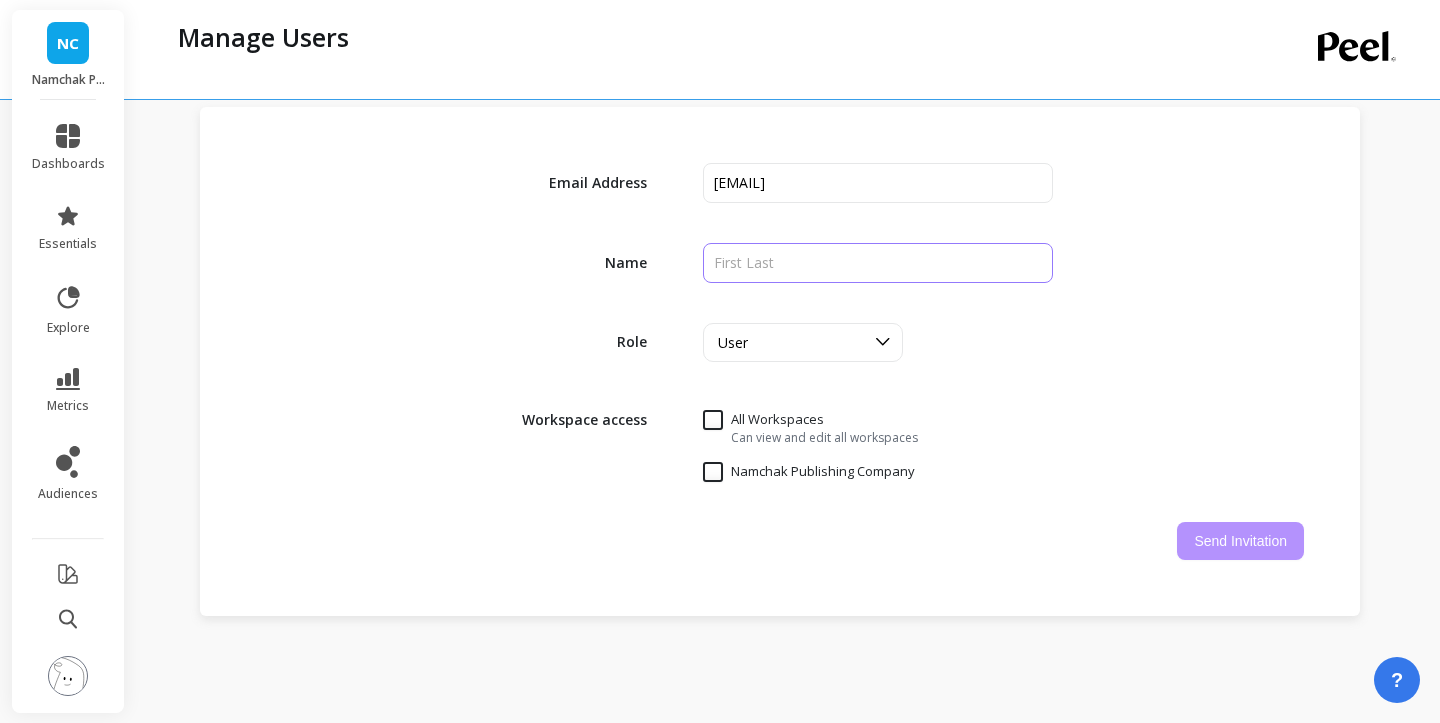 click at bounding box center (877, 183) 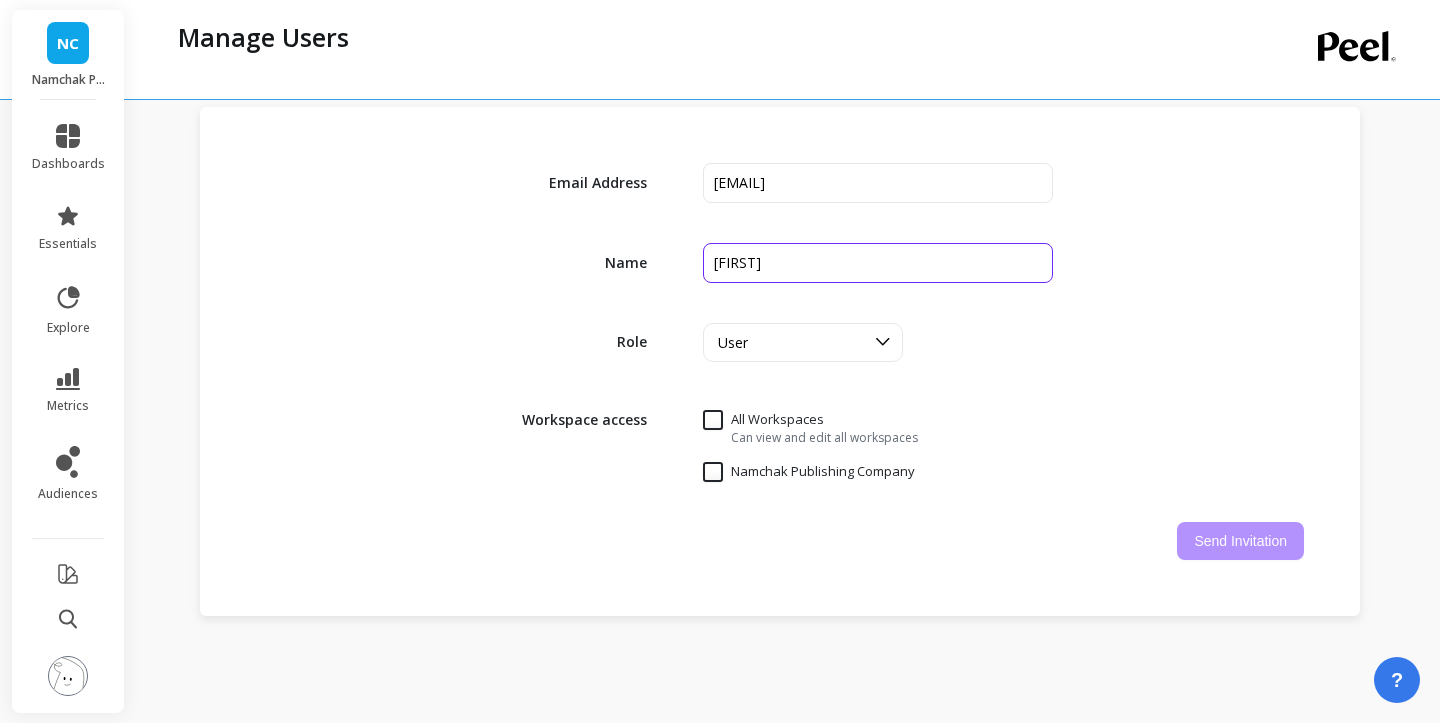 type on "[FIRST]" 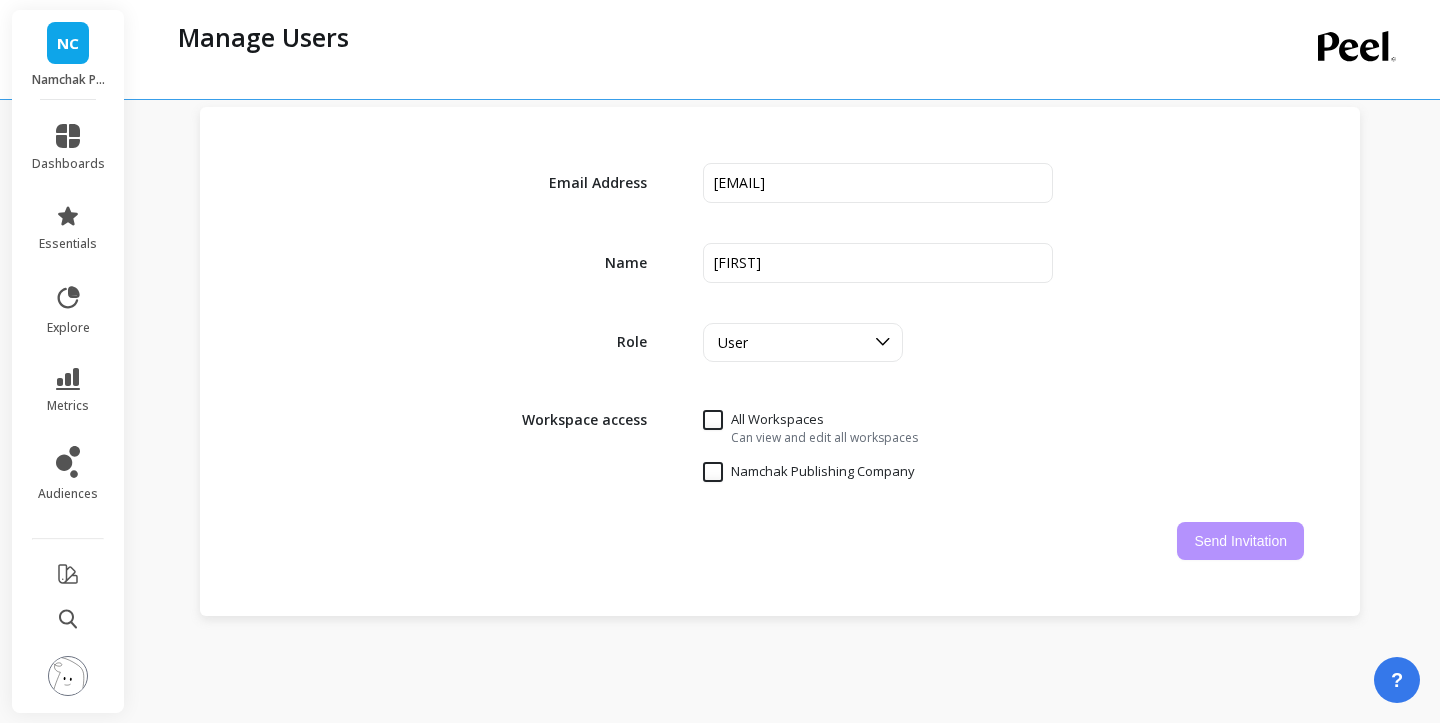 click on "All Workspaces" at bounding box center (810, 420) 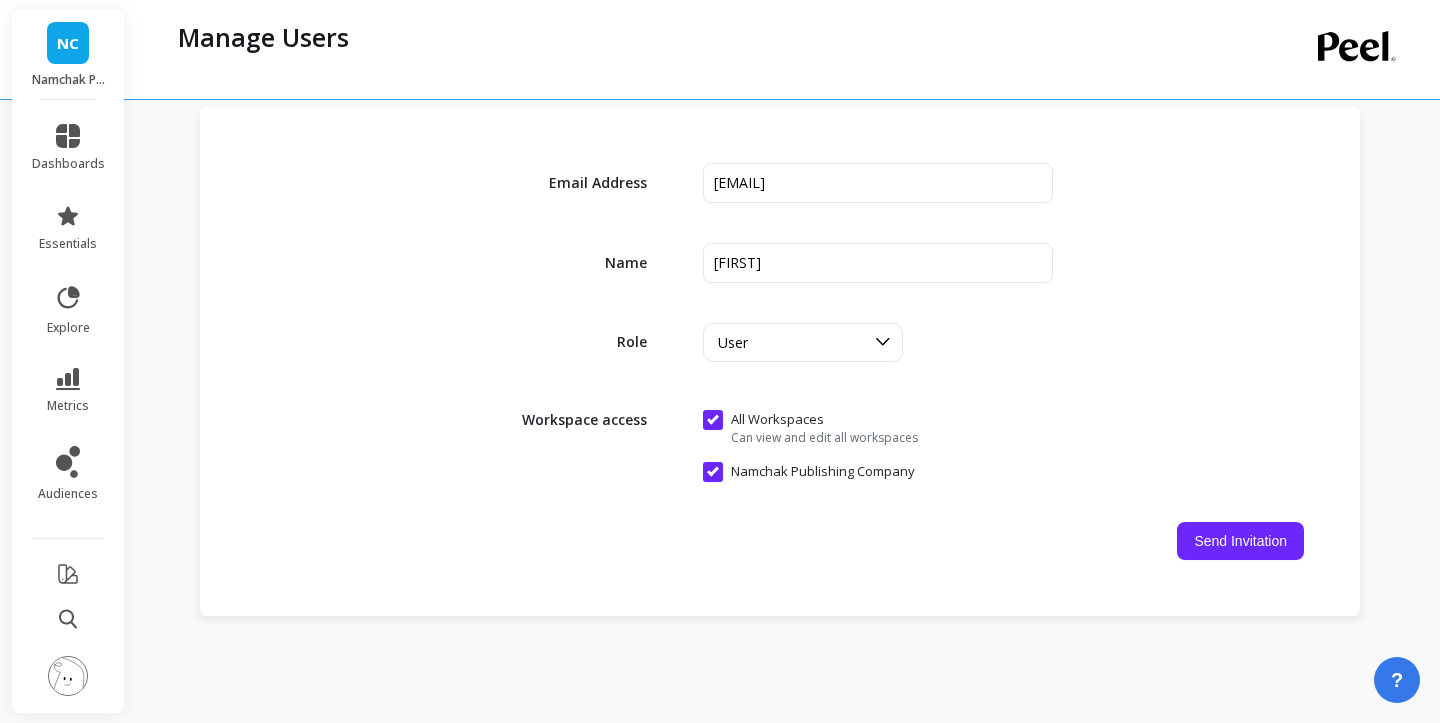 click on "All Workspaces" at bounding box center [810, 420] 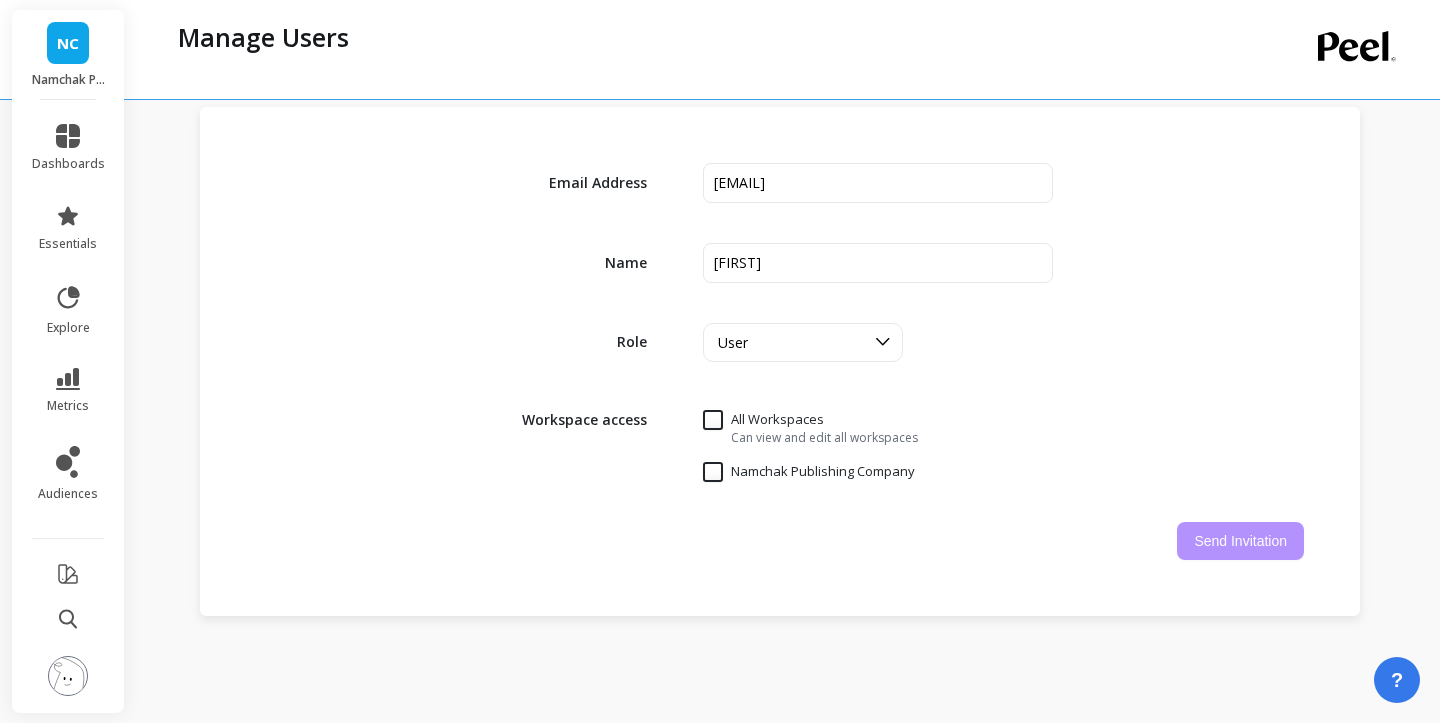 click on "All Workspaces" at bounding box center [810, 420] 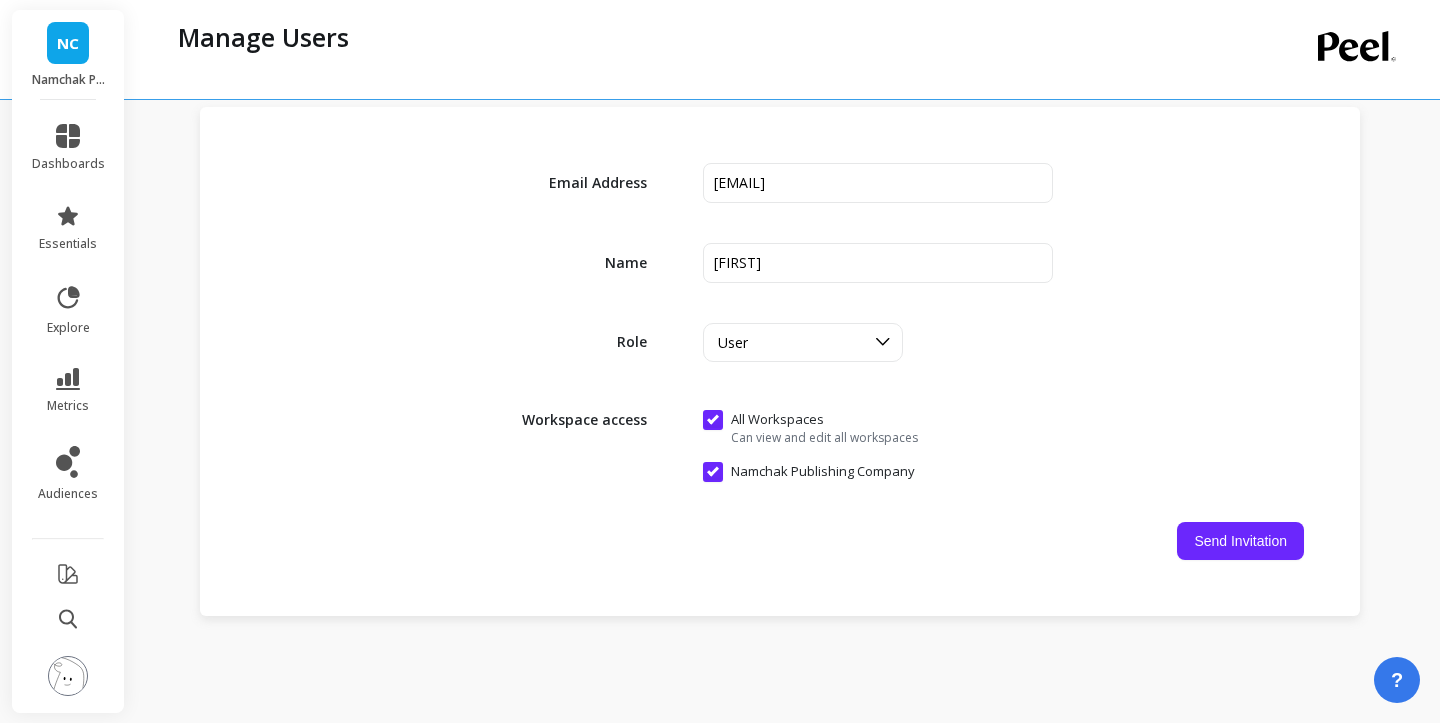 click on "All Workspaces" at bounding box center [810, 420] 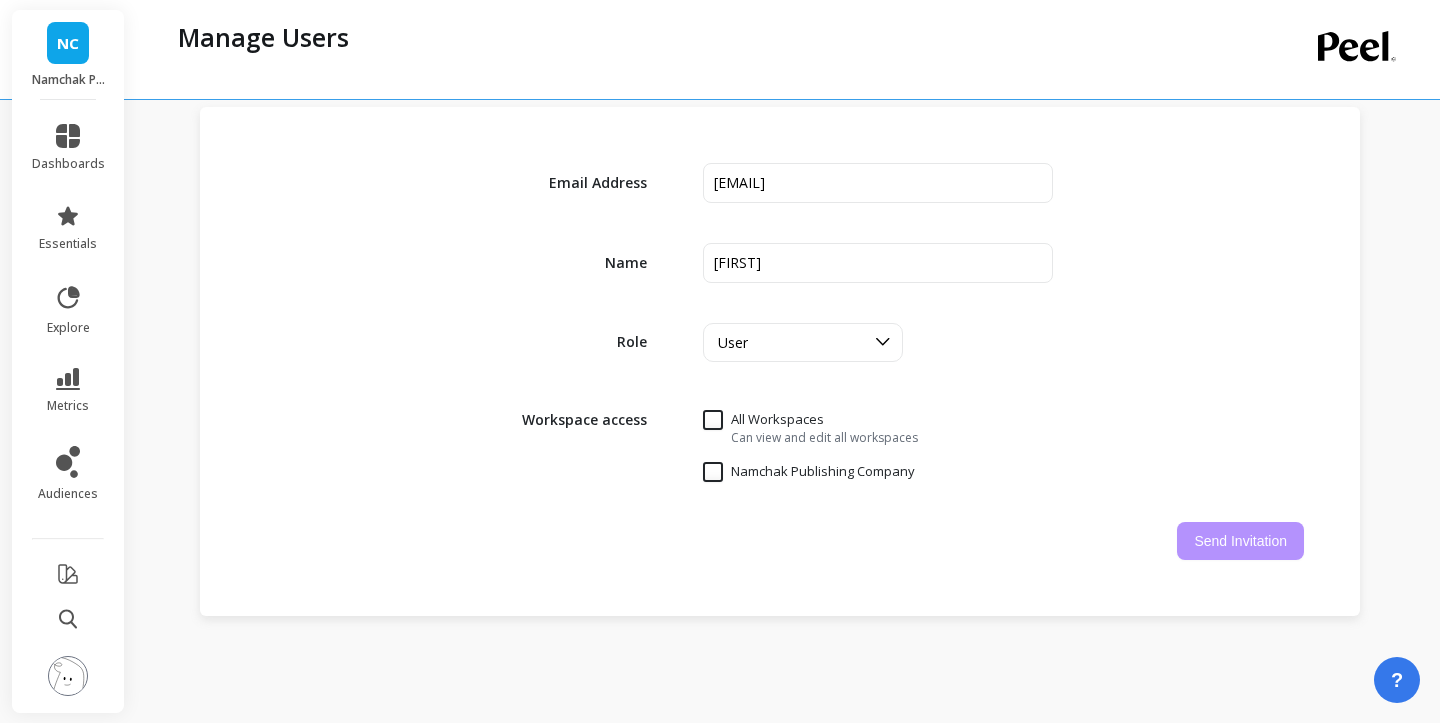 click on "All Workspaces" at bounding box center (810, 420) 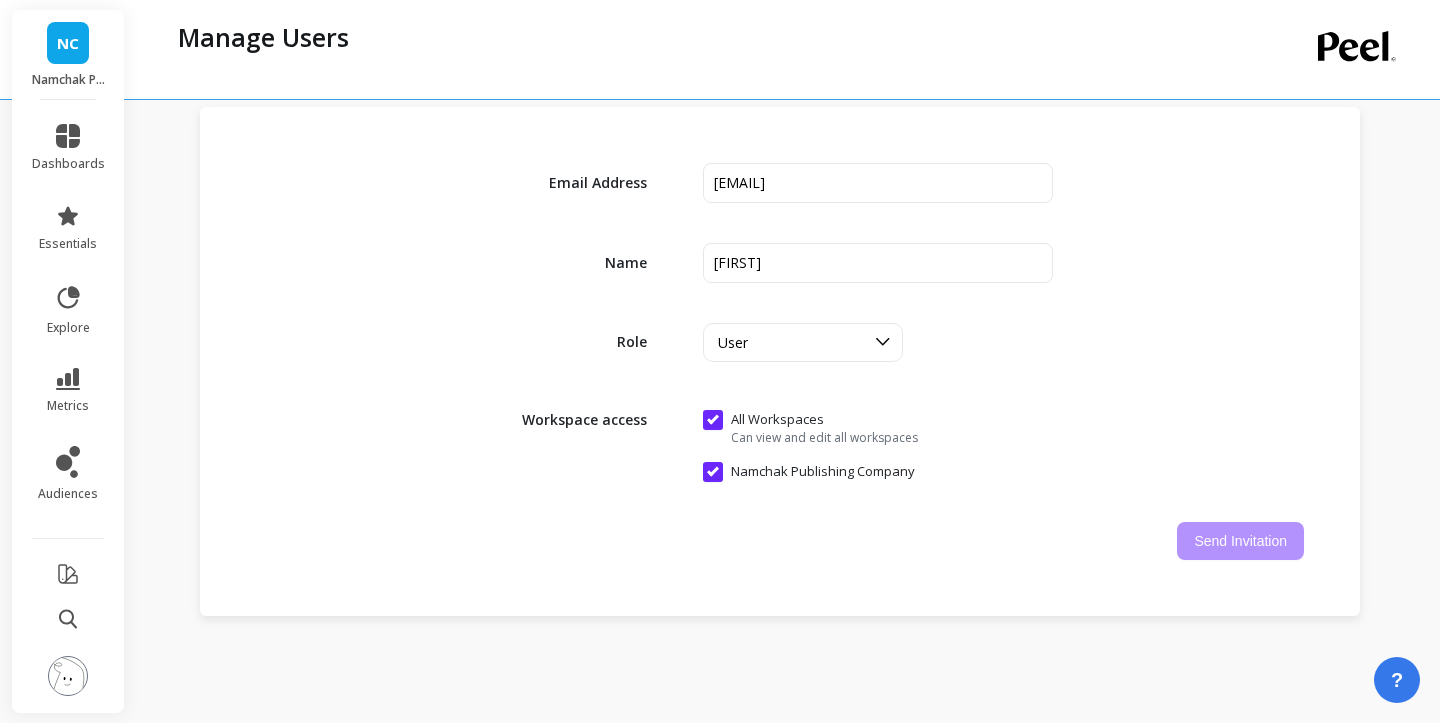 checkbox on "true" 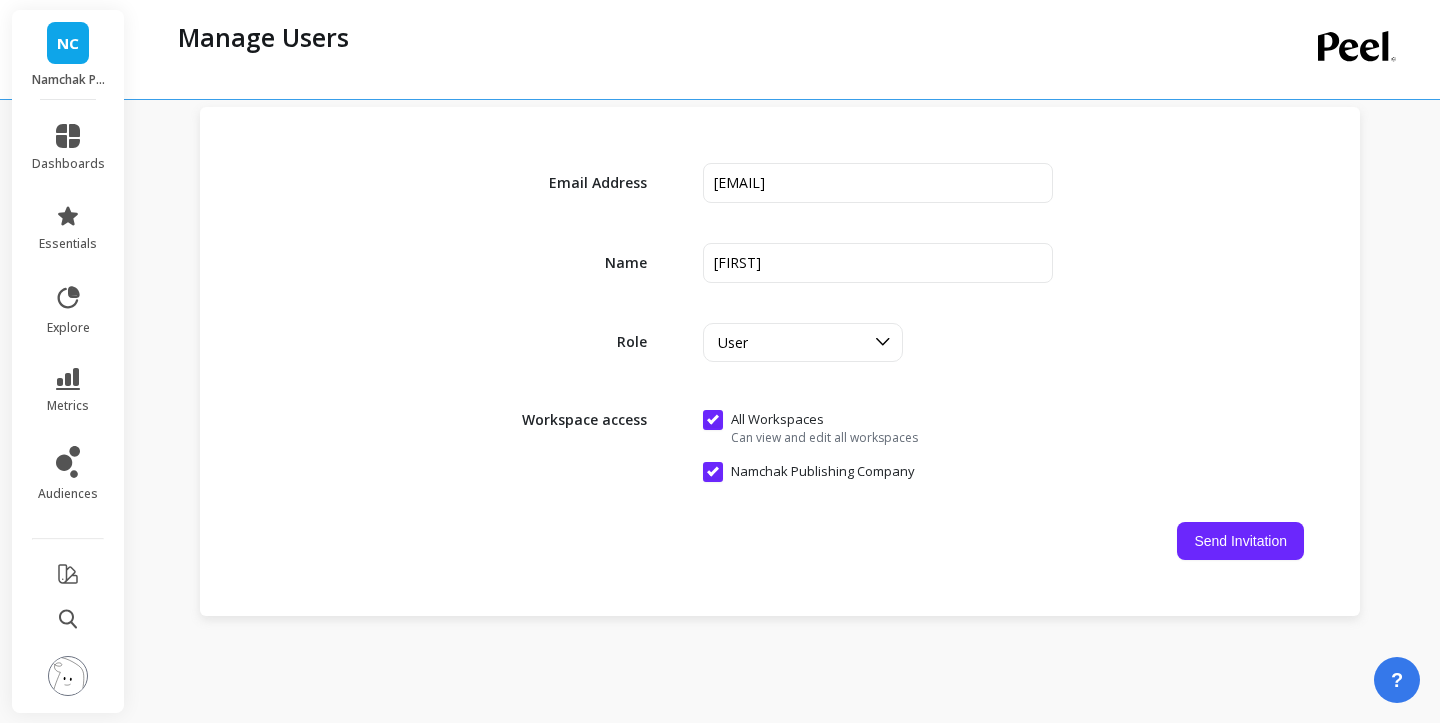 scroll, scrollTop: 455, scrollLeft: 0, axis: vertical 